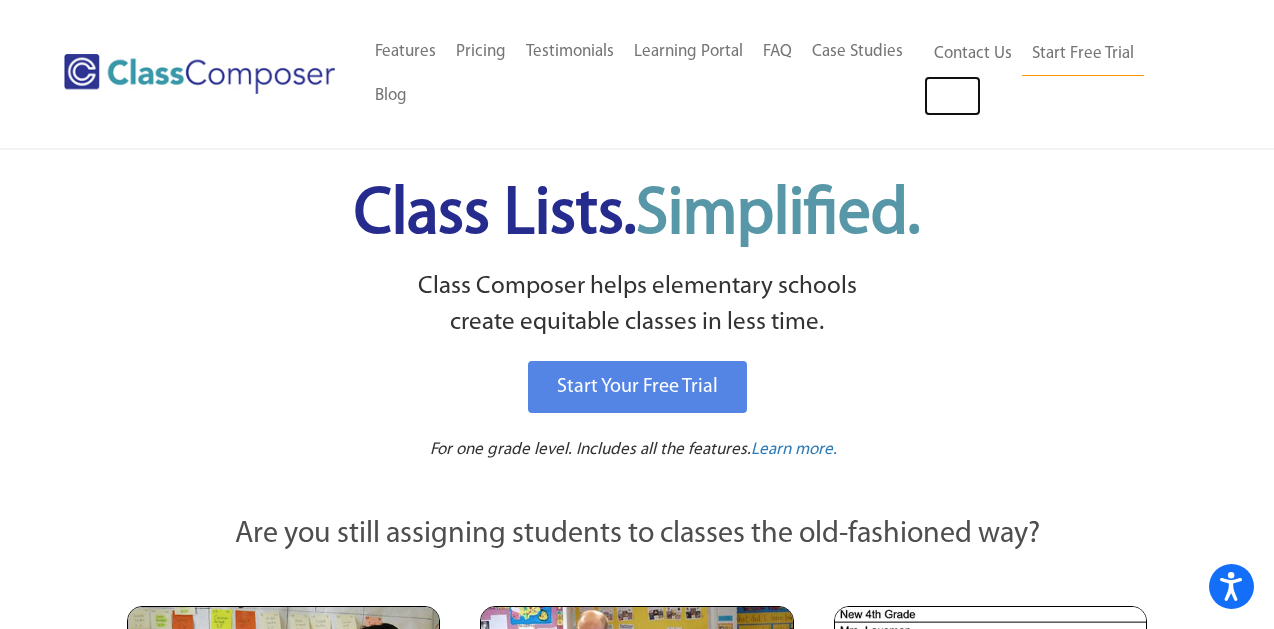 scroll, scrollTop: 0, scrollLeft: 0, axis: both 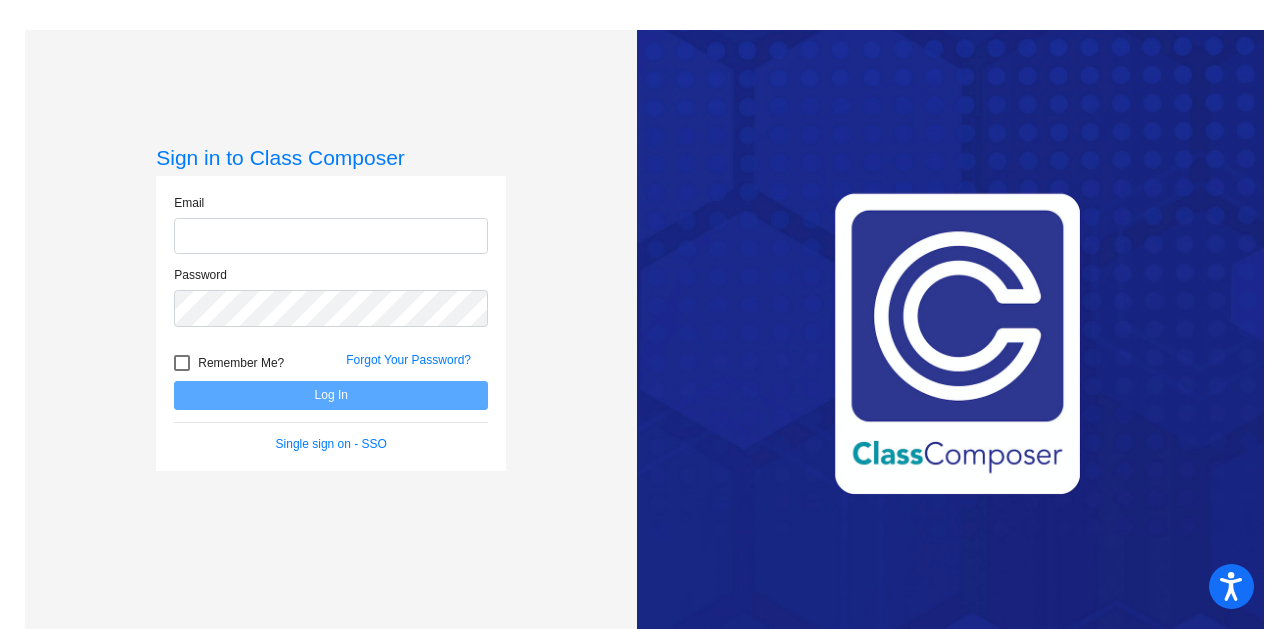 type on "[FIRST]@[DOMAIN]" 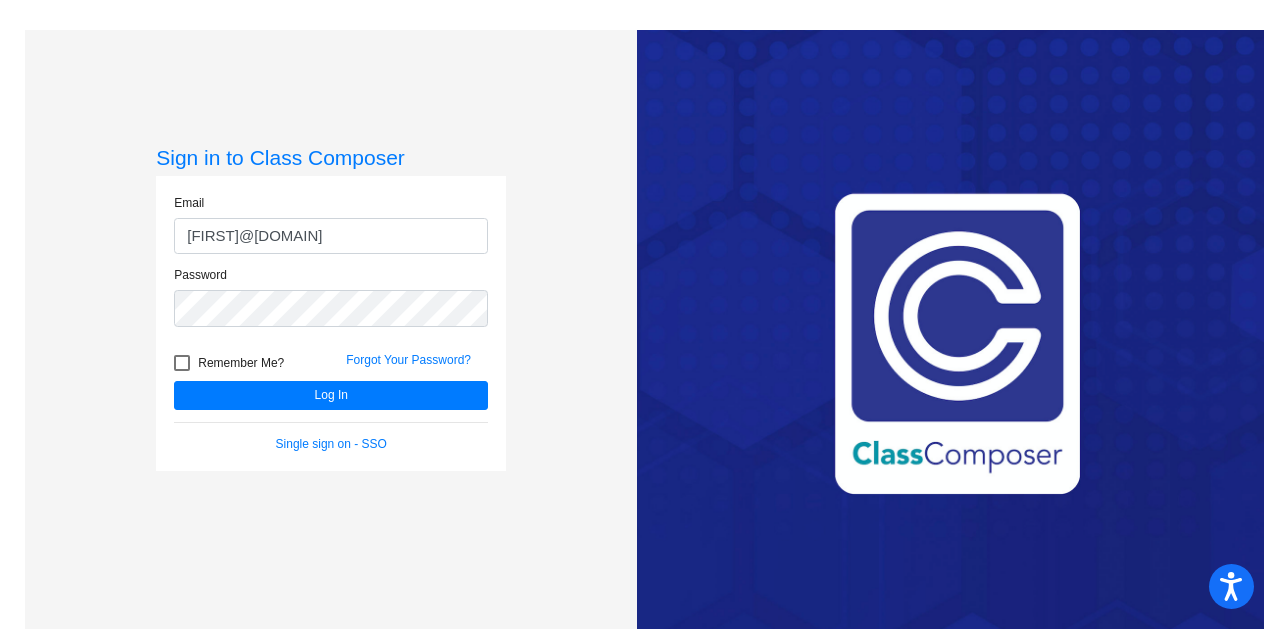 click on "[FIRST]@[DOMAIN]" 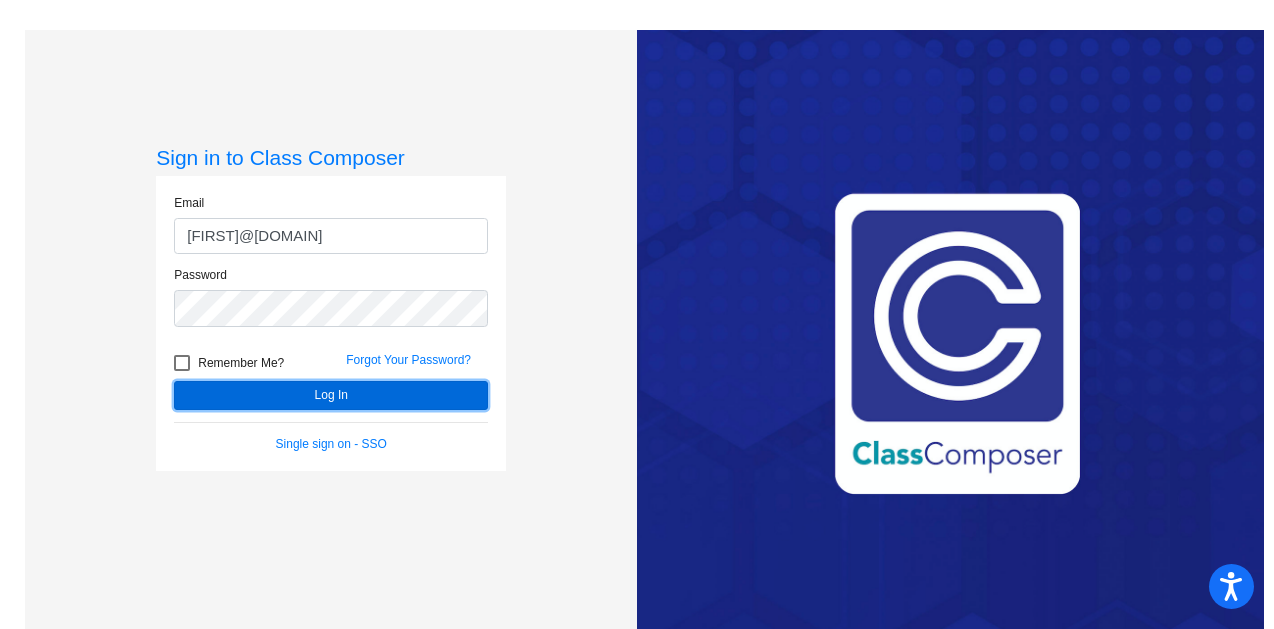click on "Log In" 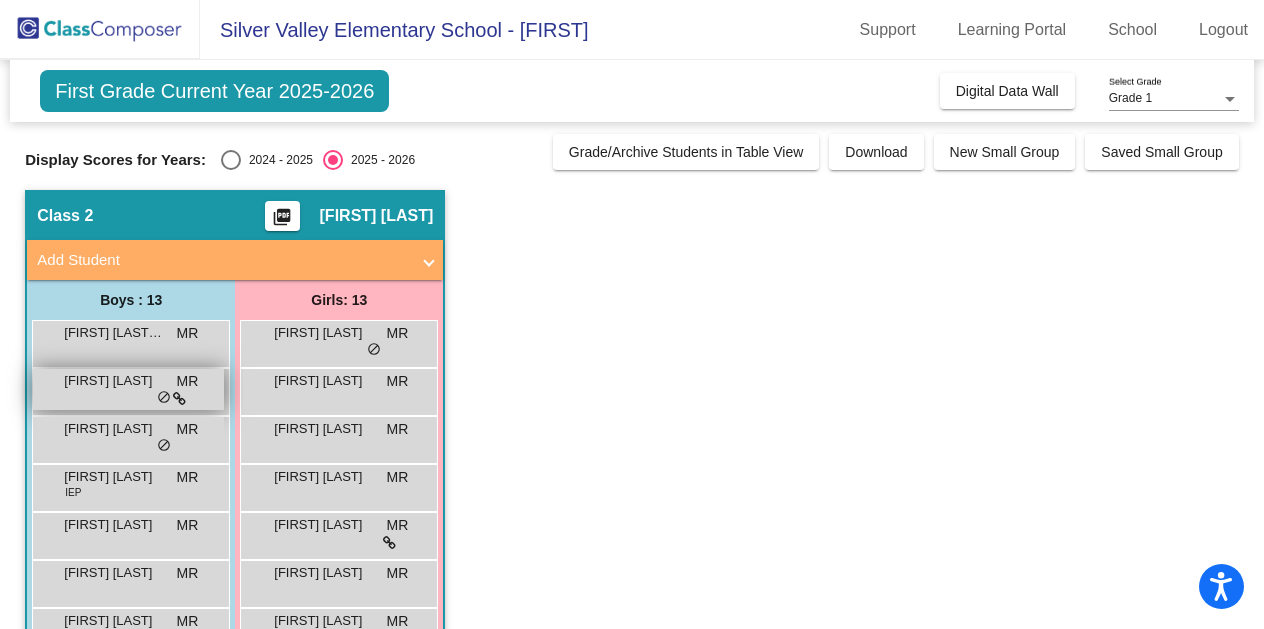 click on "[FIRST] [LAST]" at bounding box center (114, 381) 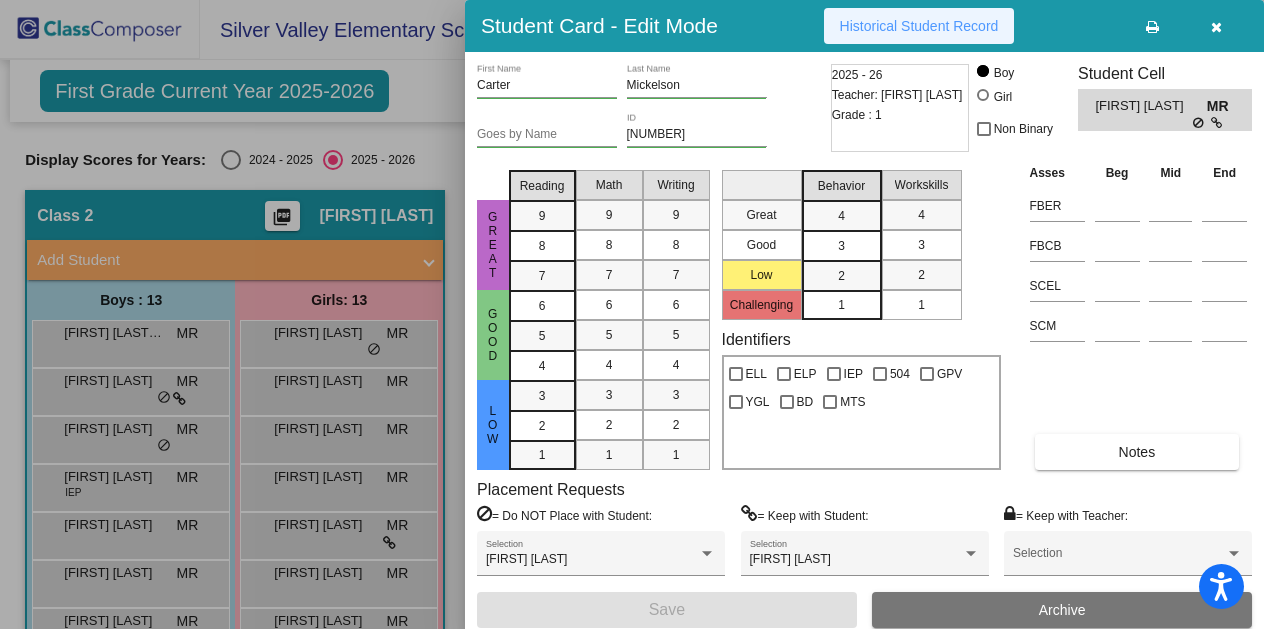 click on "Historical Student Record" at bounding box center (919, 26) 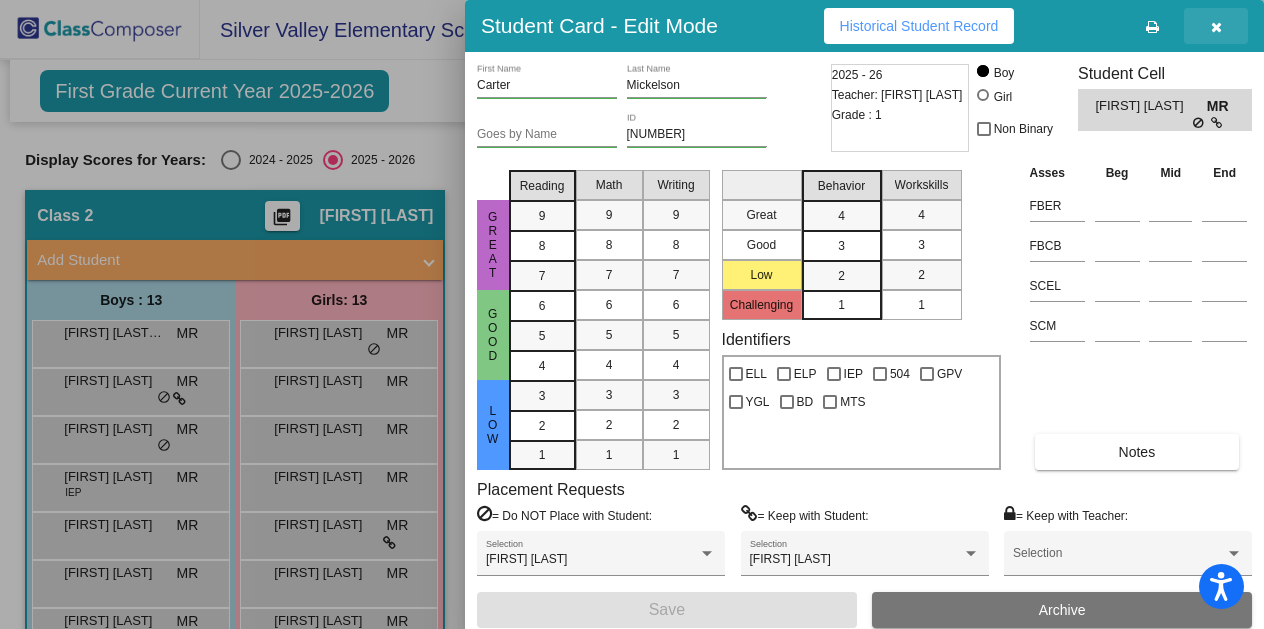 click at bounding box center (1216, 27) 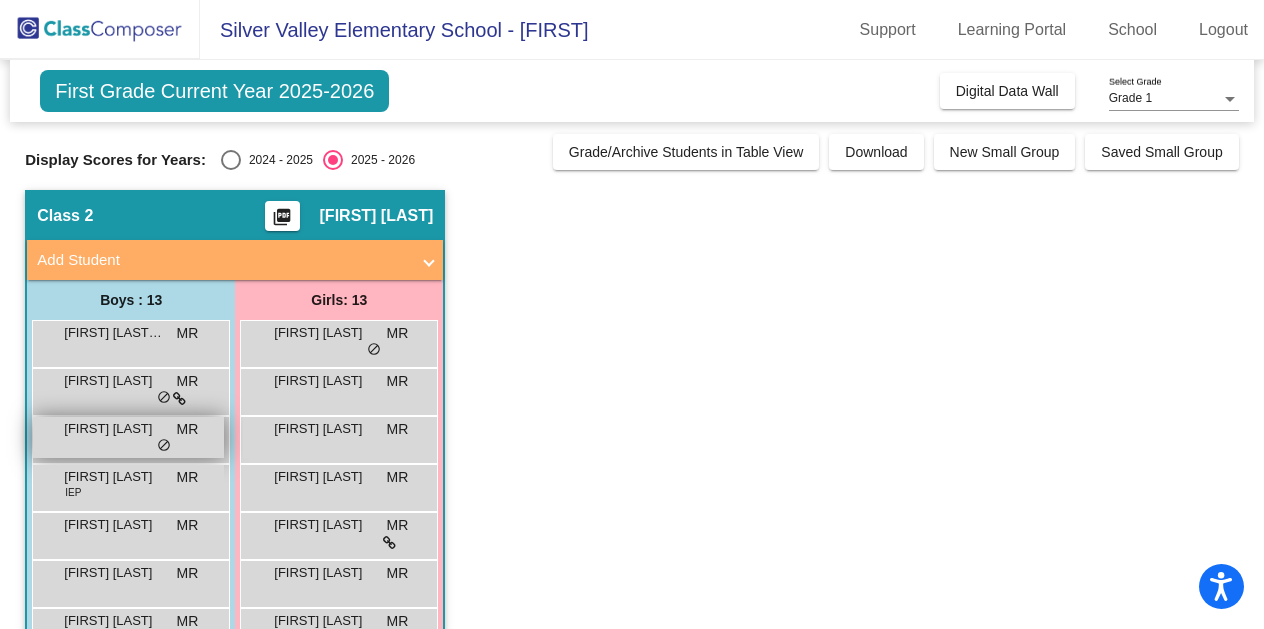 click on "[FIRST] [LAST]" at bounding box center (128, 437) 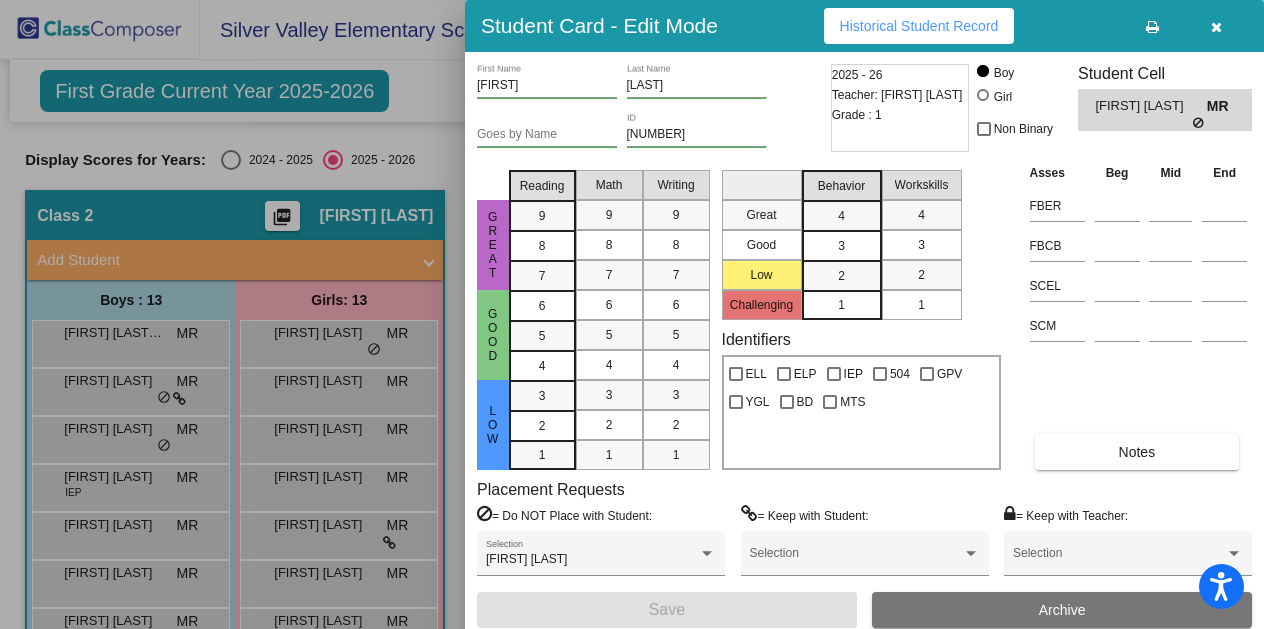 scroll, scrollTop: 0, scrollLeft: 0, axis: both 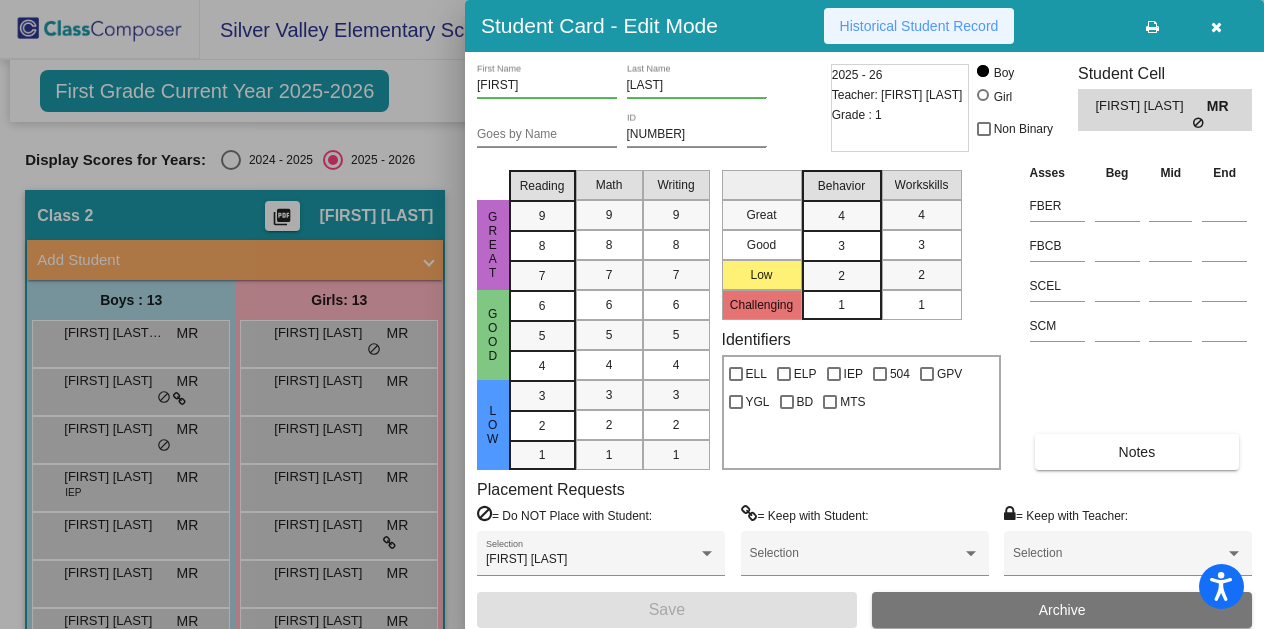 click on "Historical Student Record" at bounding box center (919, 26) 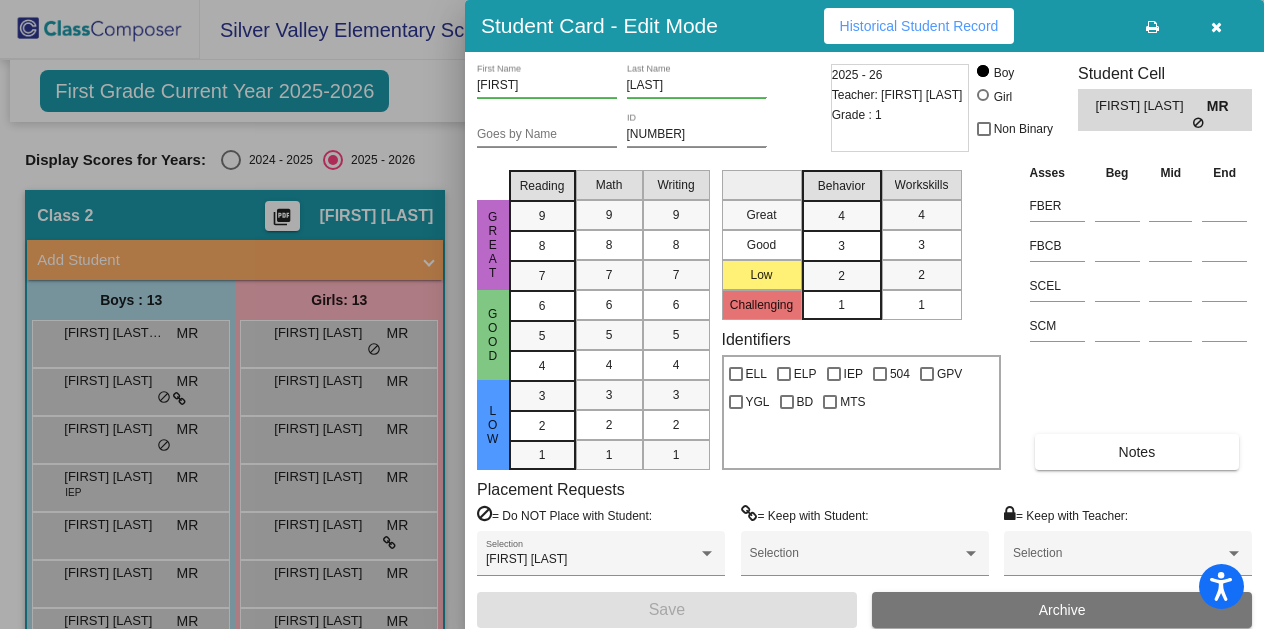click at bounding box center (1216, 27) 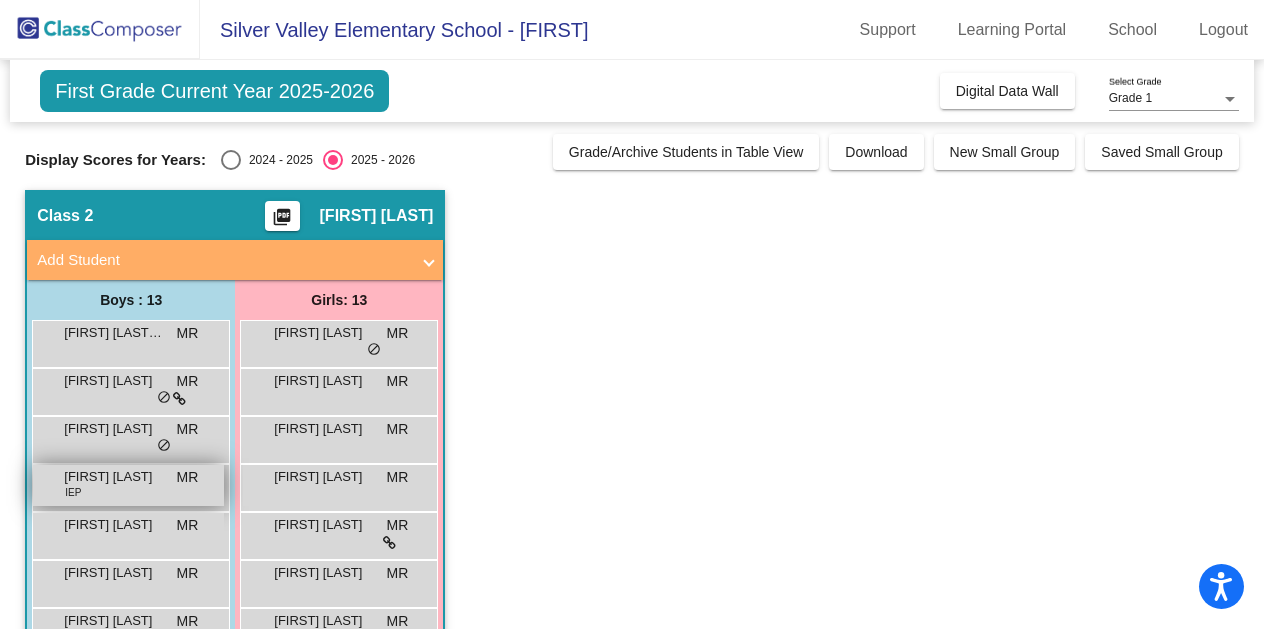 click on "MR" at bounding box center (188, 477) 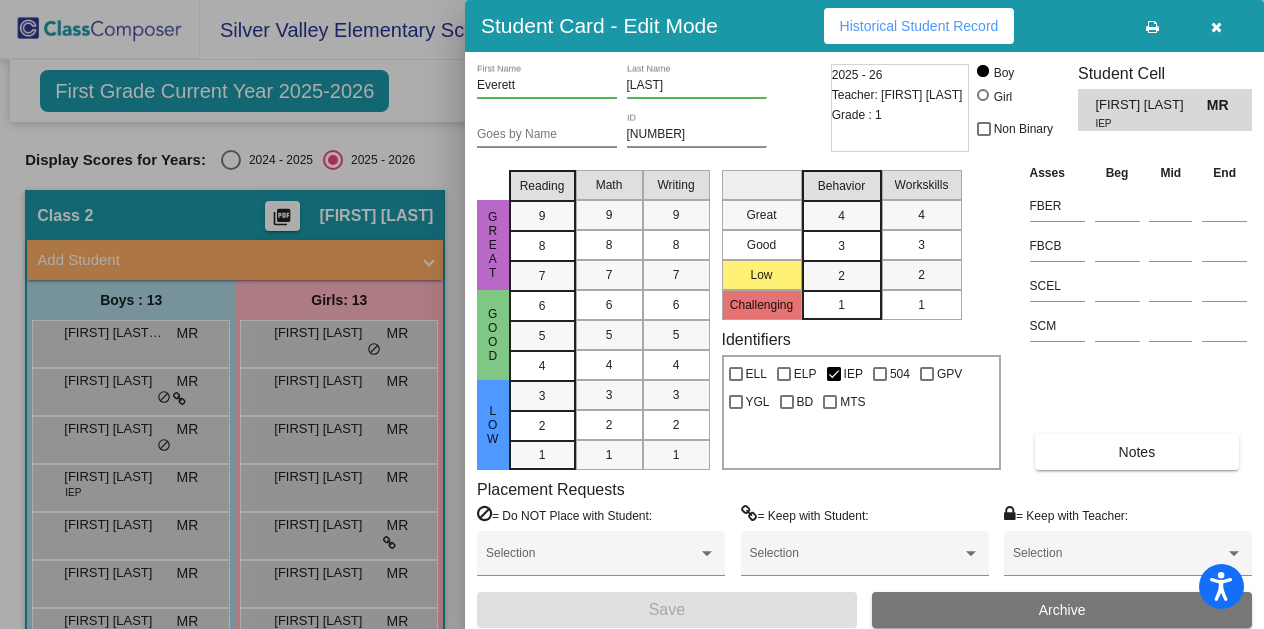 click on "Historical Student Record" at bounding box center [919, 26] 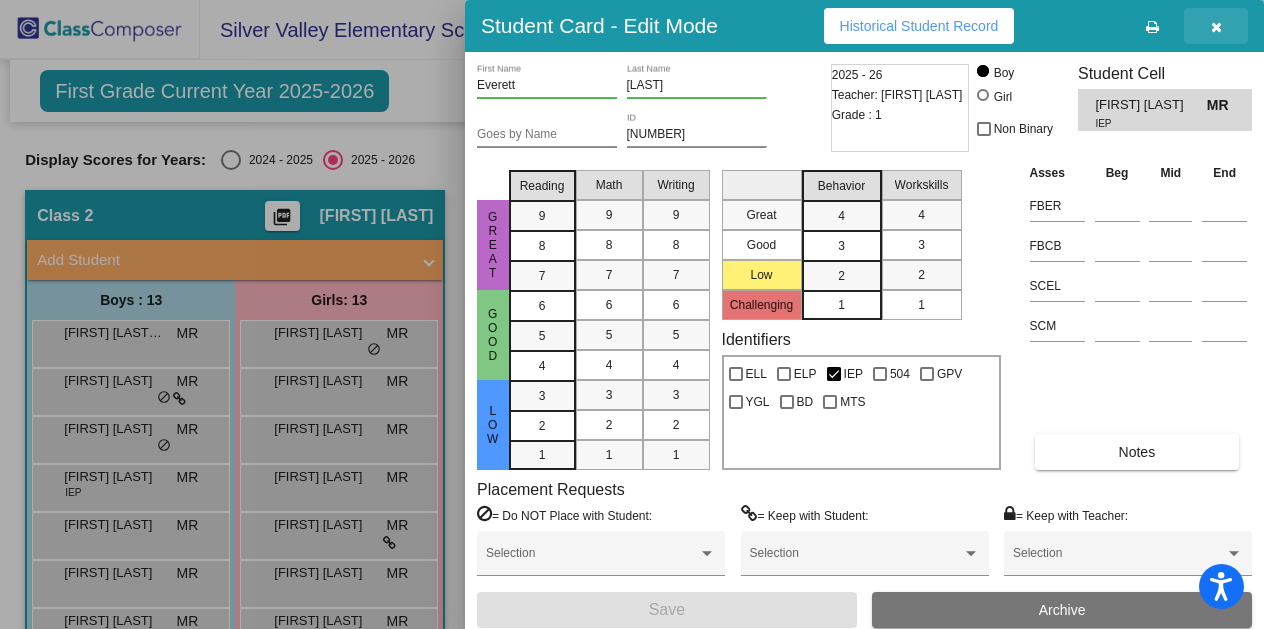 click at bounding box center [1216, 27] 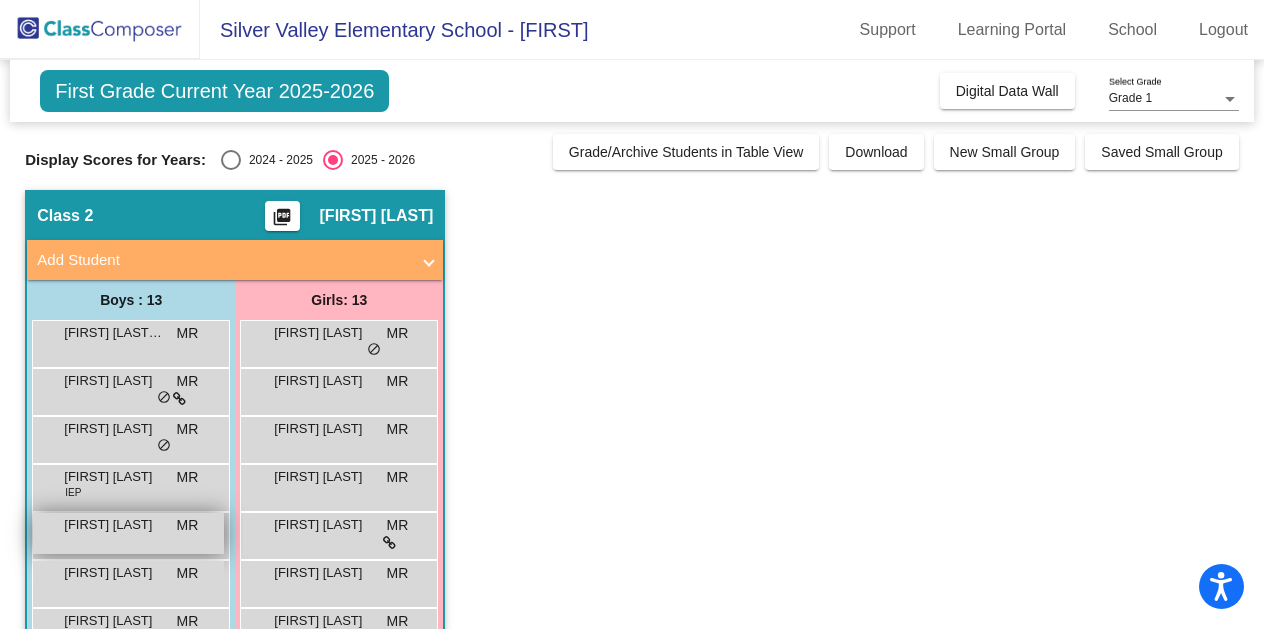 click on "[FIRST] [LAST]" at bounding box center [114, 525] 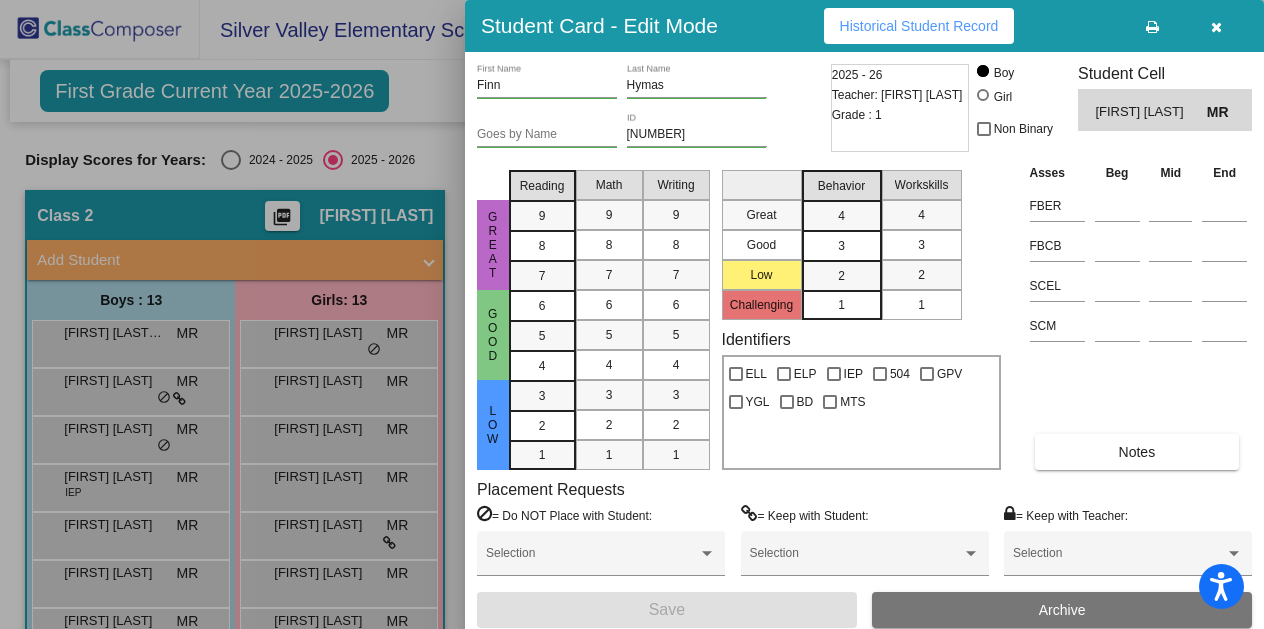 click on "Historical Student Record" at bounding box center (919, 26) 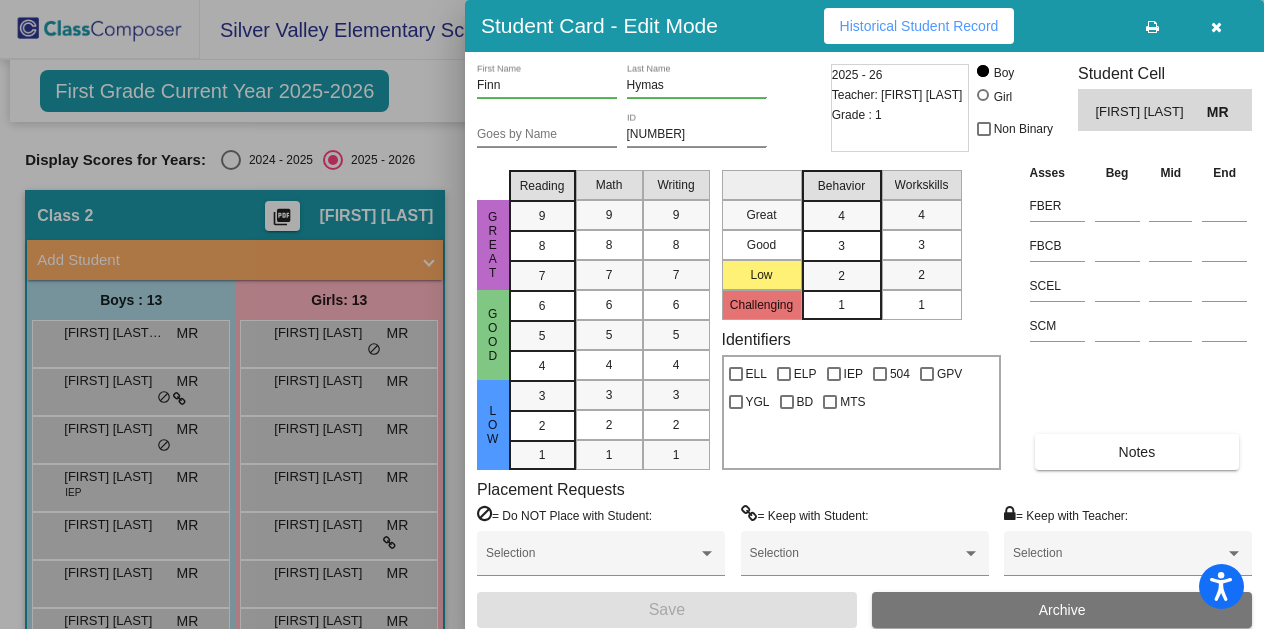 click at bounding box center (1216, 27) 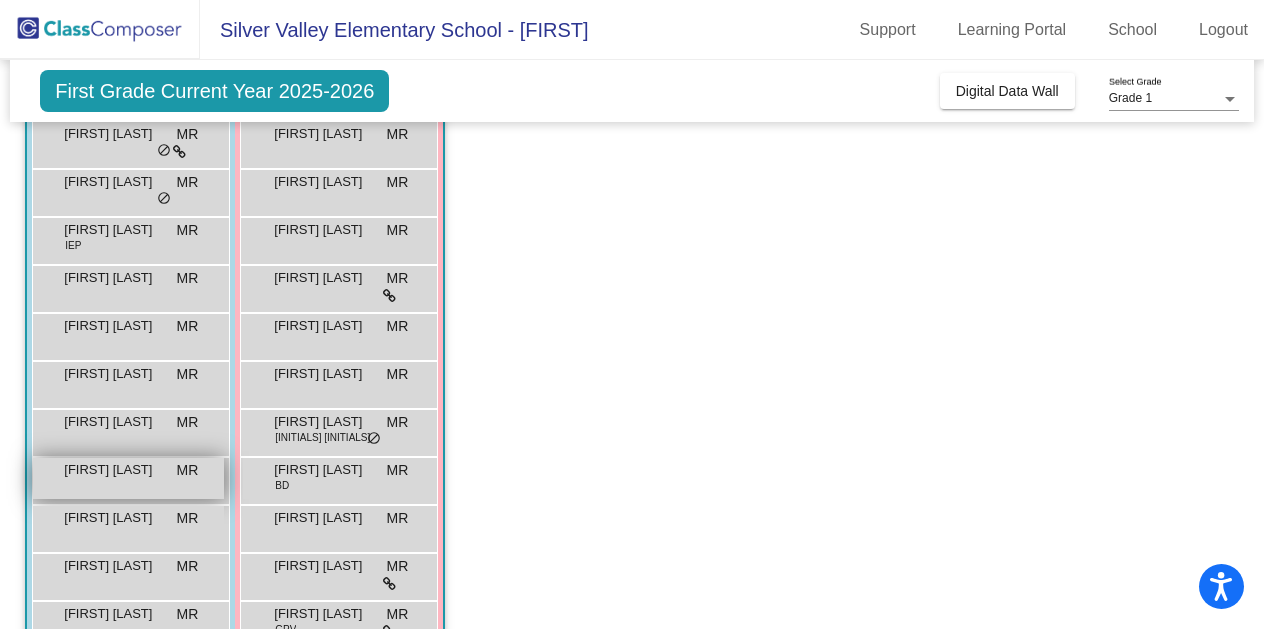 scroll, scrollTop: 262, scrollLeft: 0, axis: vertical 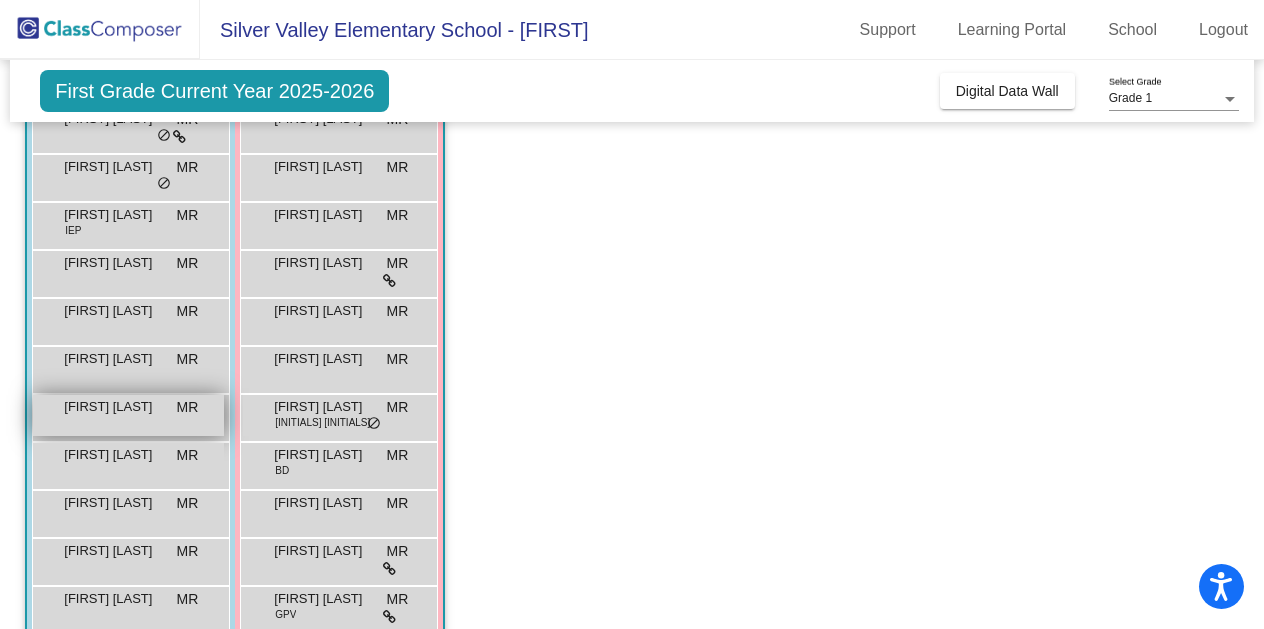 click on "[FIRST] [LAST]" at bounding box center (114, 407) 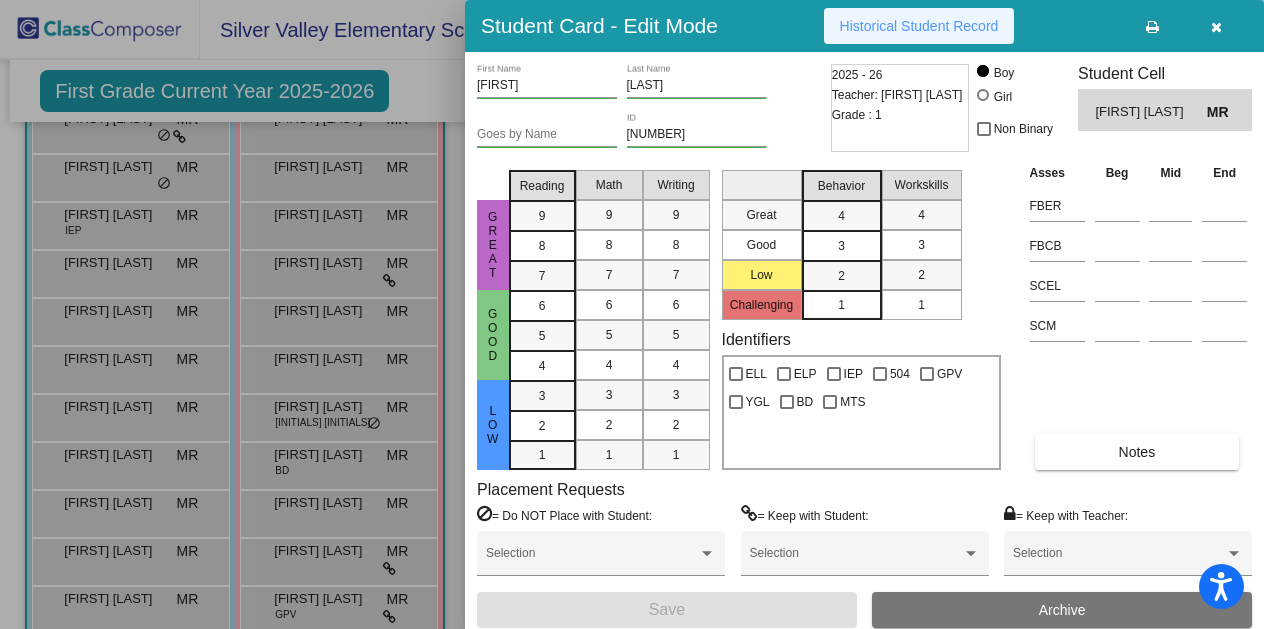 click on "Historical Student Record" at bounding box center [919, 26] 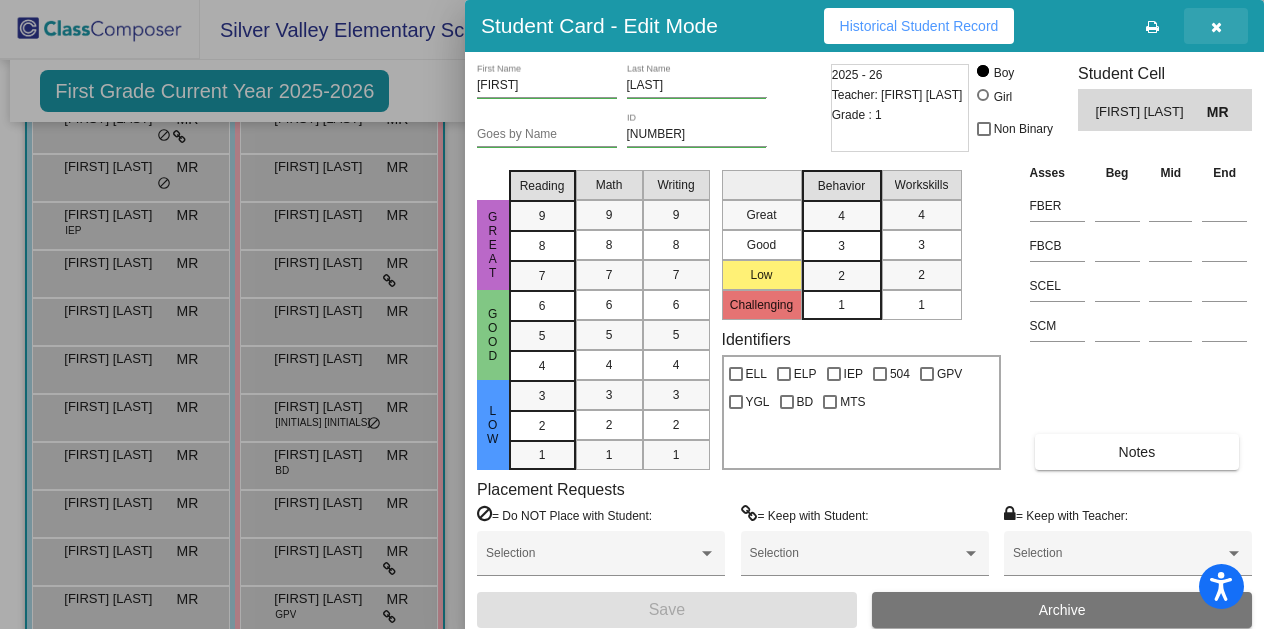 click at bounding box center [1216, 27] 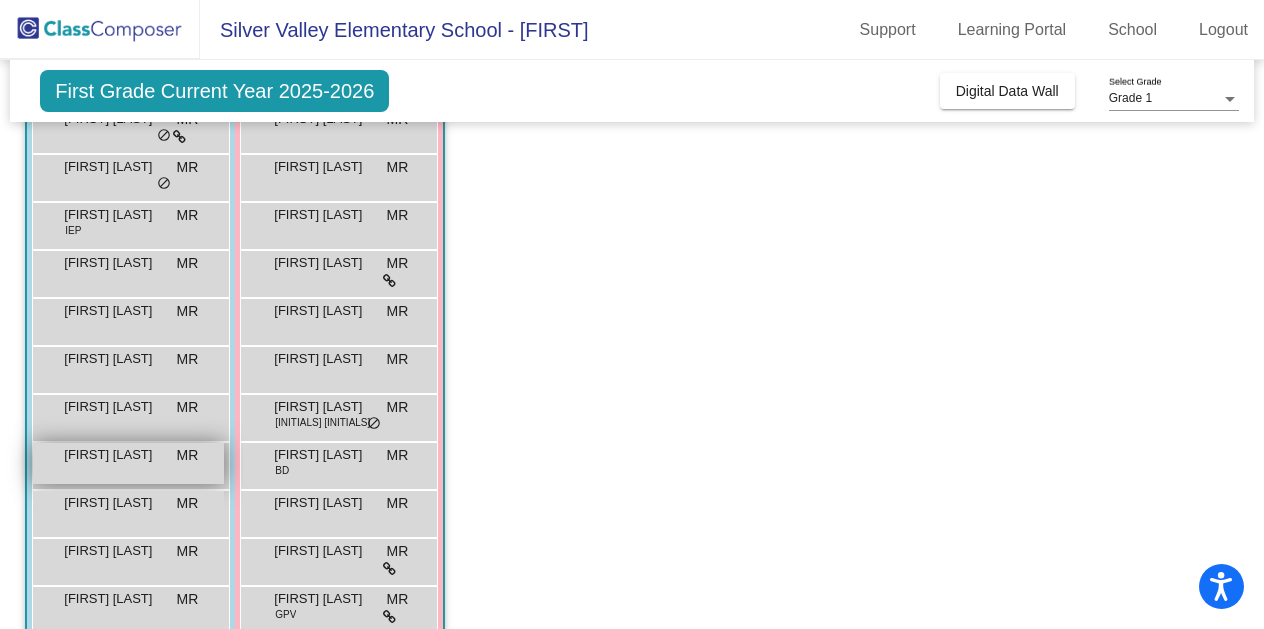 click on "MR" at bounding box center [188, 455] 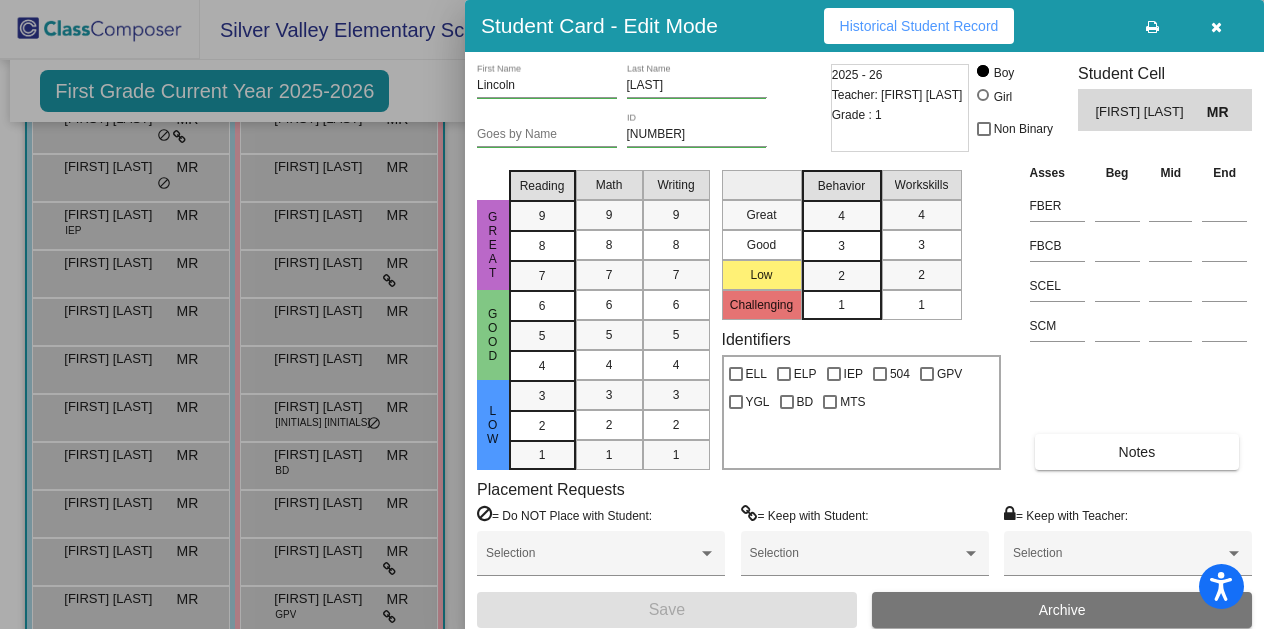 click on "Historical Student Record" at bounding box center (919, 26) 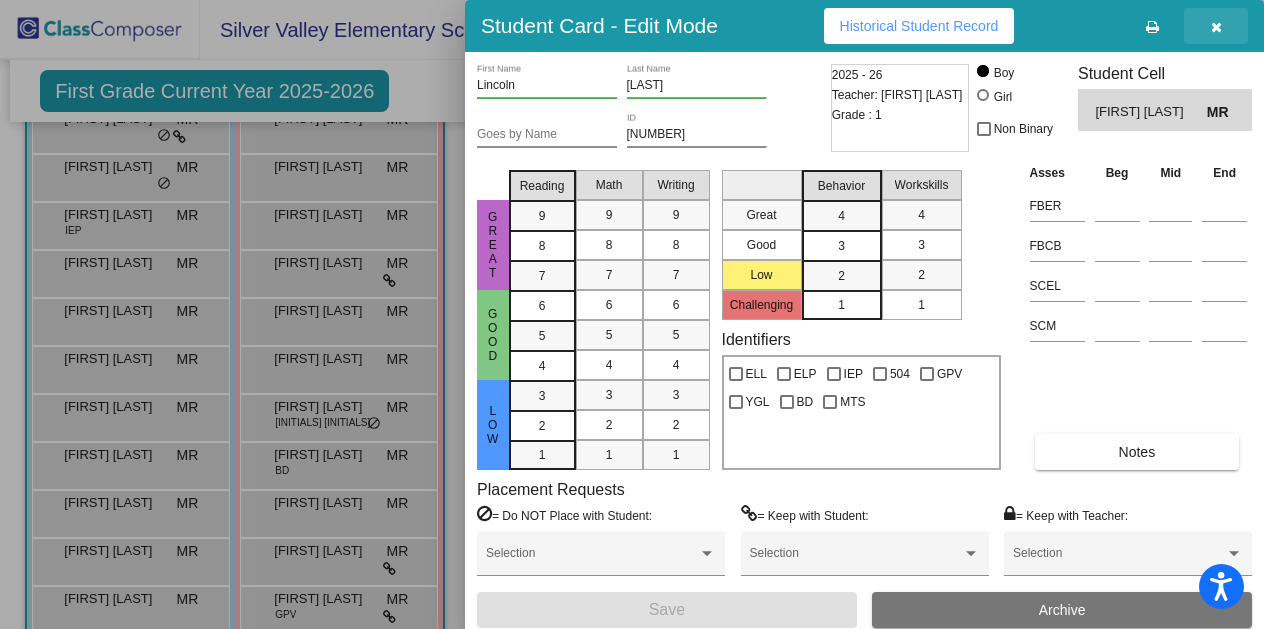 click at bounding box center [1216, 27] 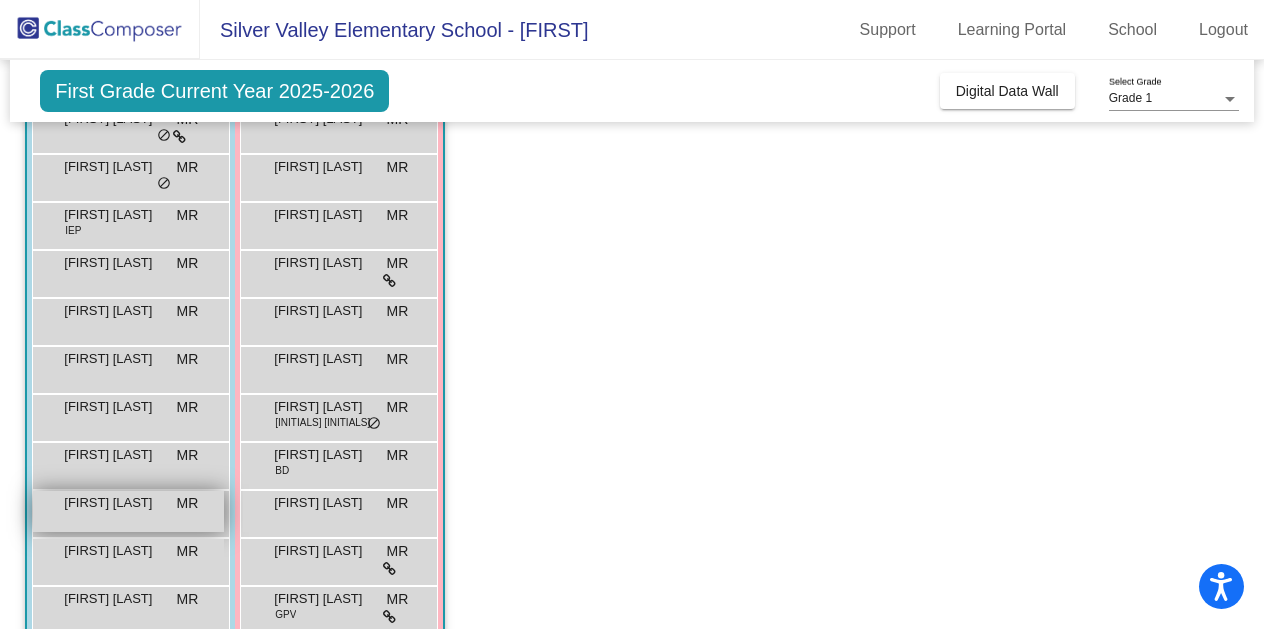 click on "[FIRST] [LAST]" at bounding box center (114, 503) 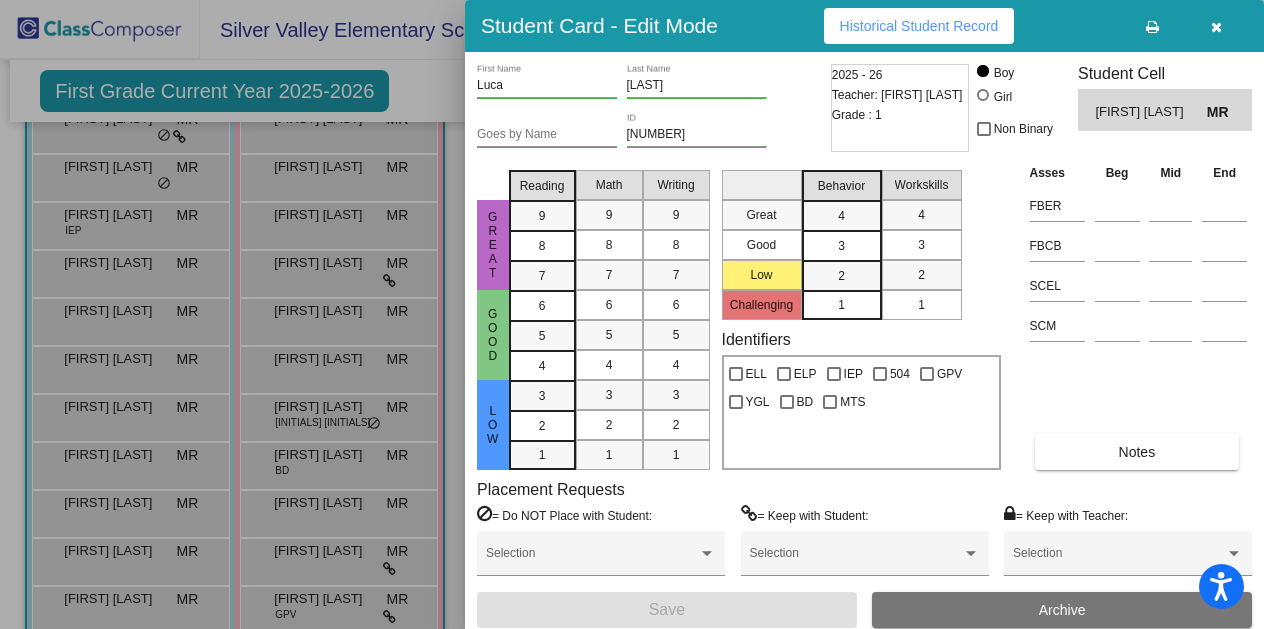 click on "Historical Student Record" at bounding box center [919, 26] 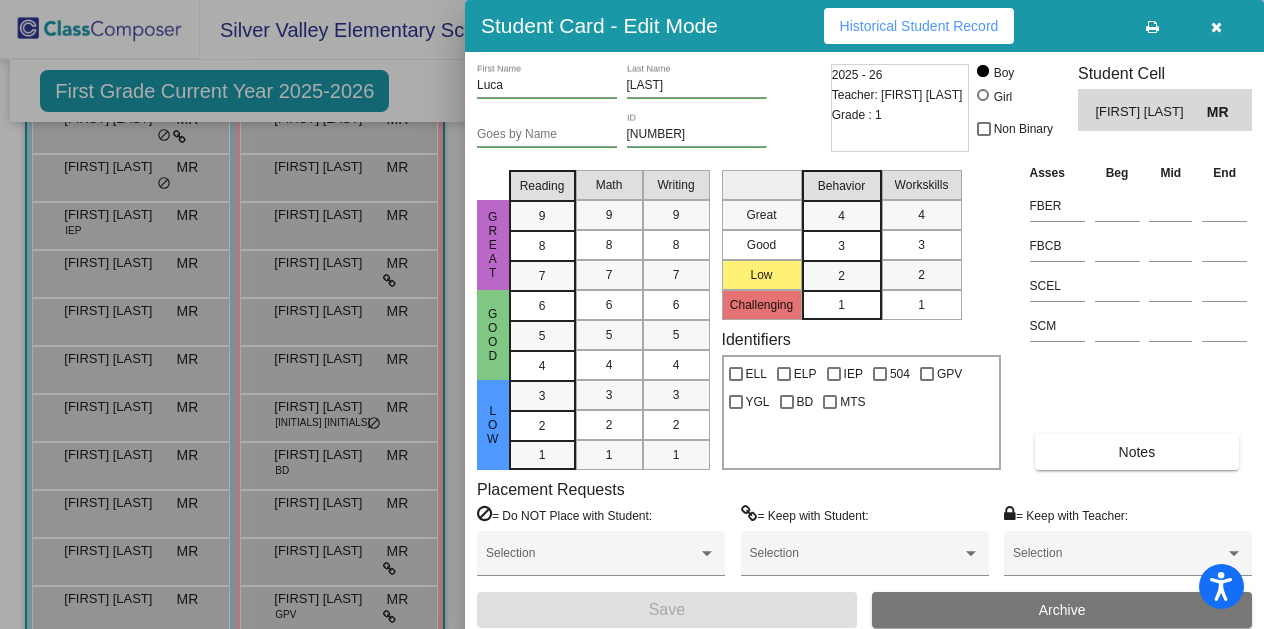 click at bounding box center [1216, 27] 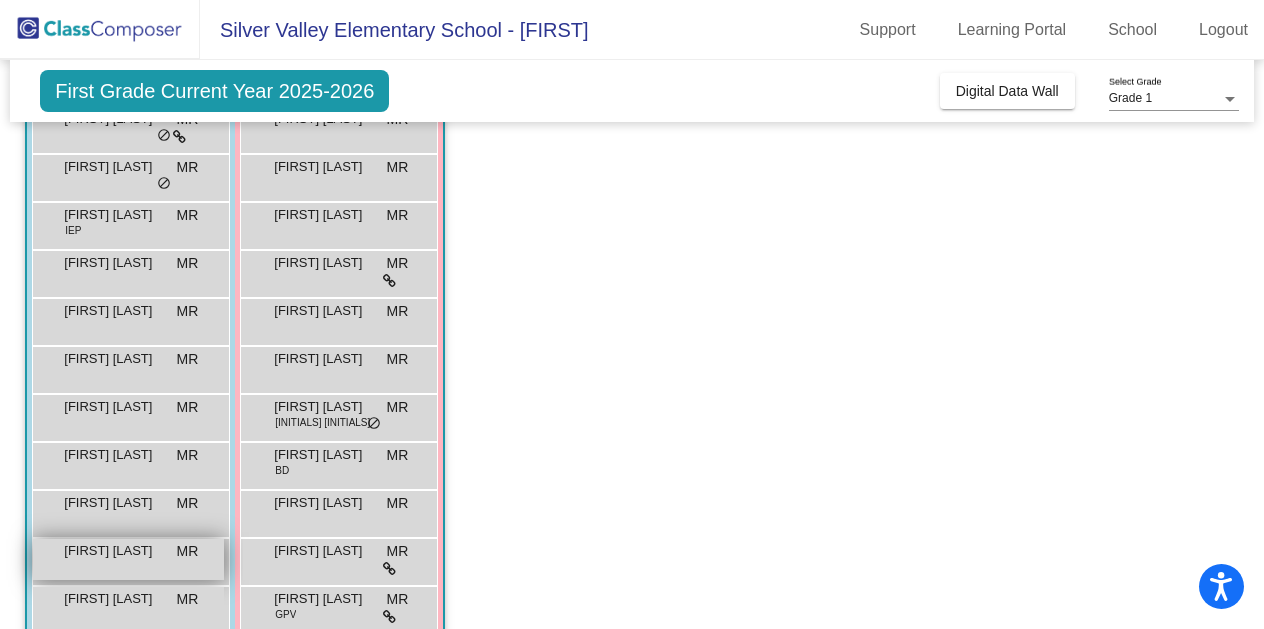 click on "[FIRST] [LAST]" at bounding box center [114, 551] 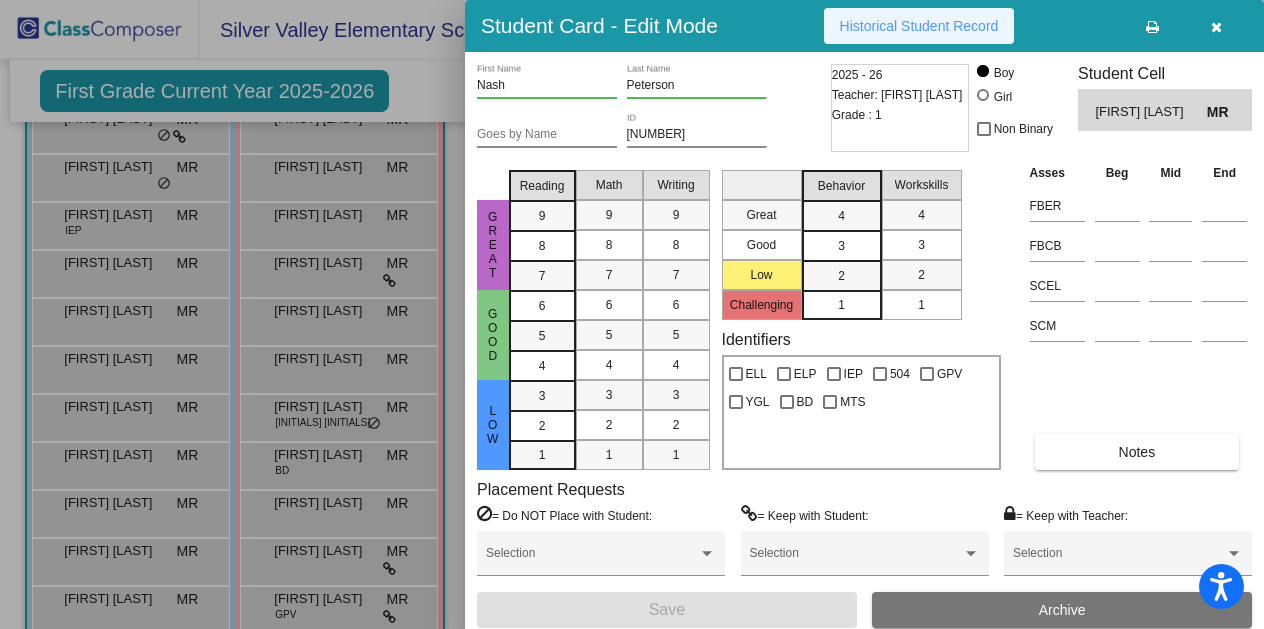 click on "Historical Student Record" at bounding box center [919, 26] 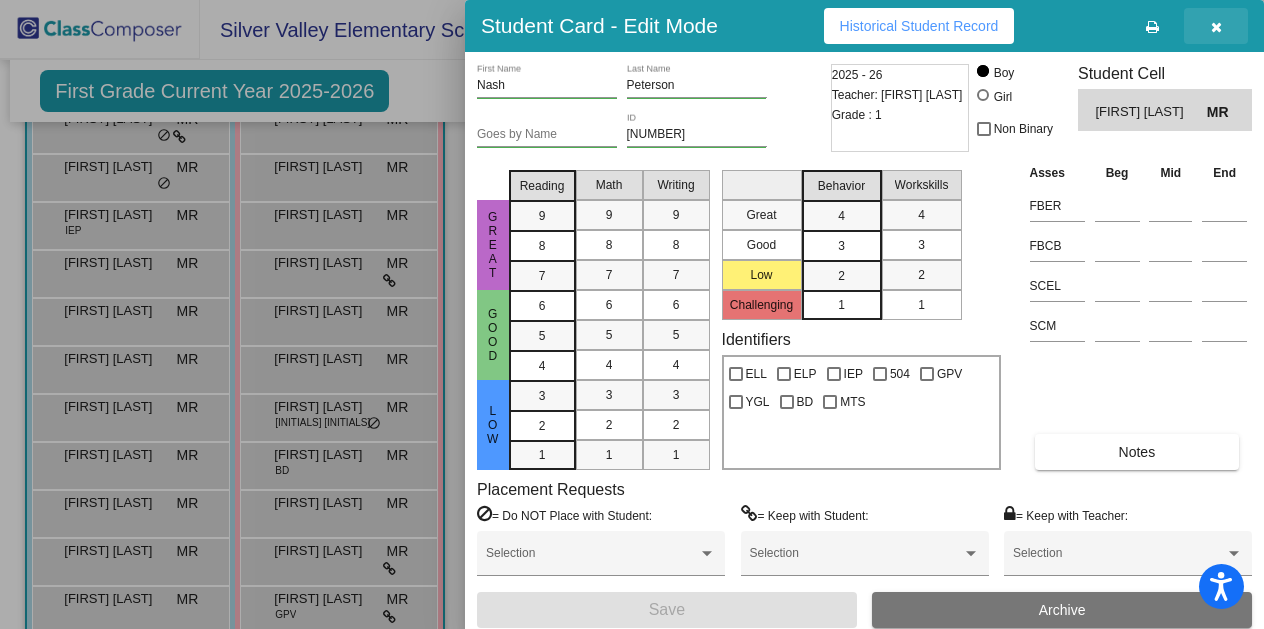 click at bounding box center (1216, 27) 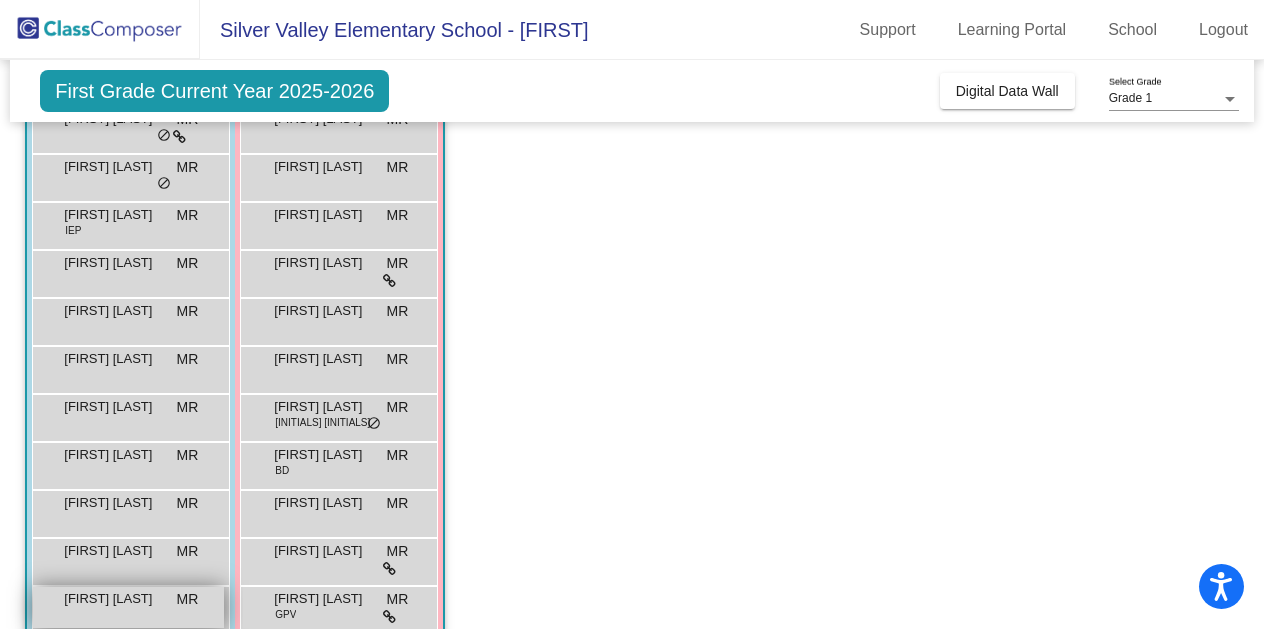 click on "[FIRST] [LAST]" at bounding box center (114, 599) 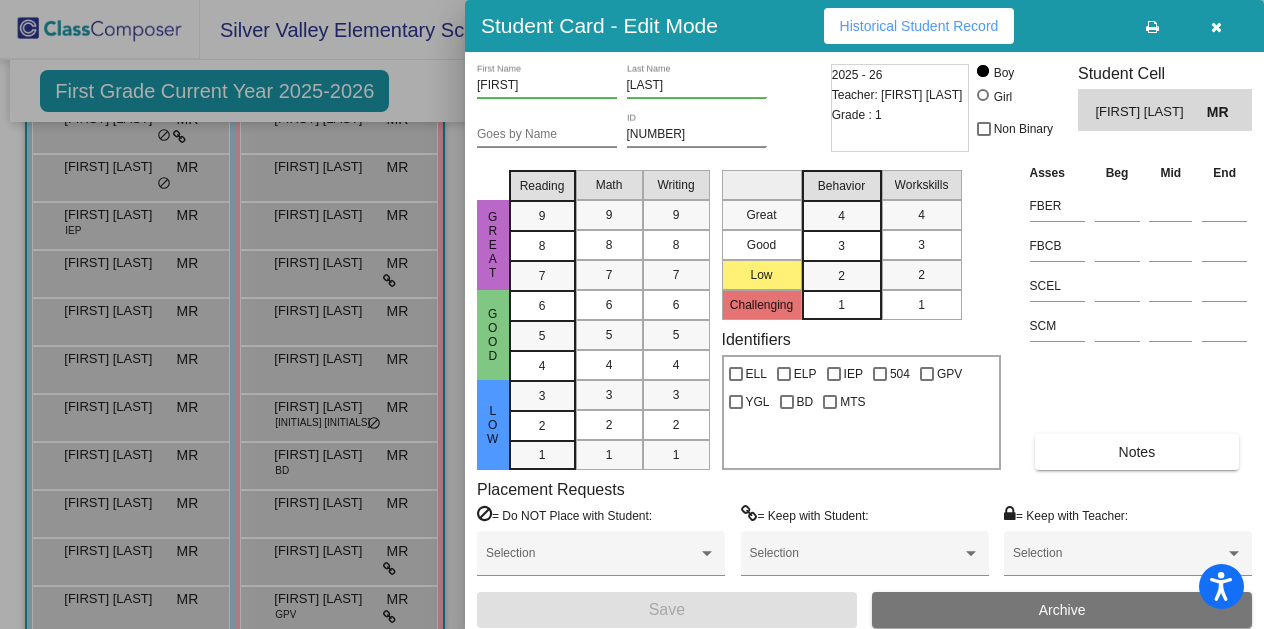 click on "Historical Student Record" at bounding box center (919, 26) 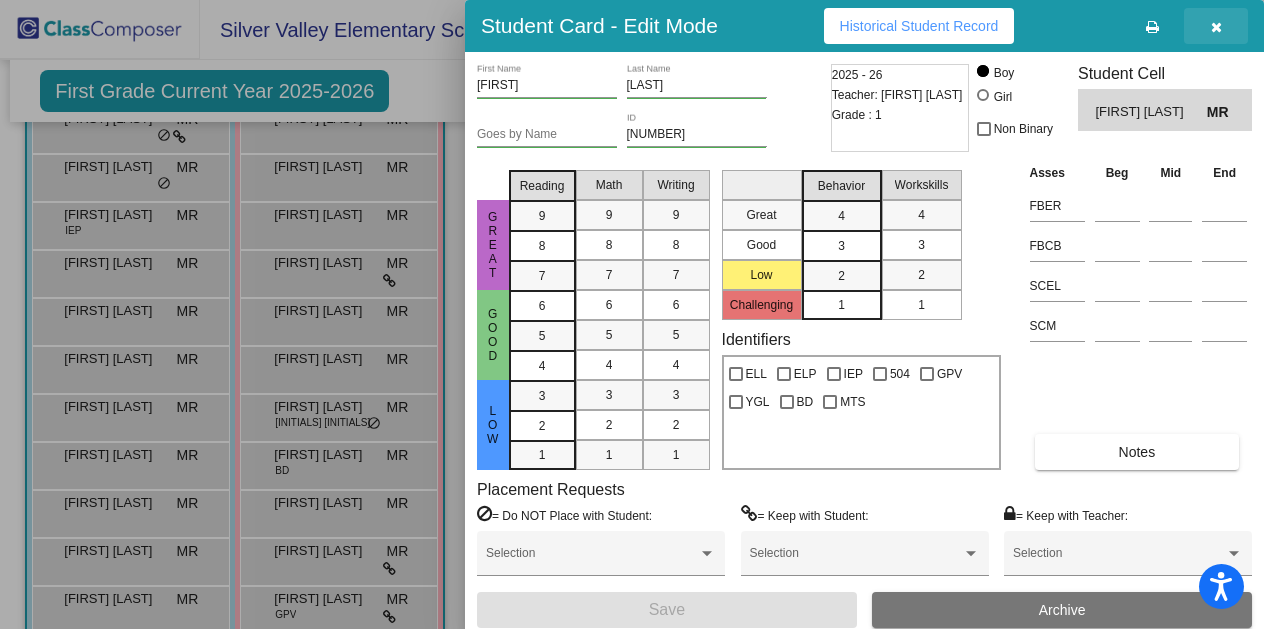 click at bounding box center [1216, 27] 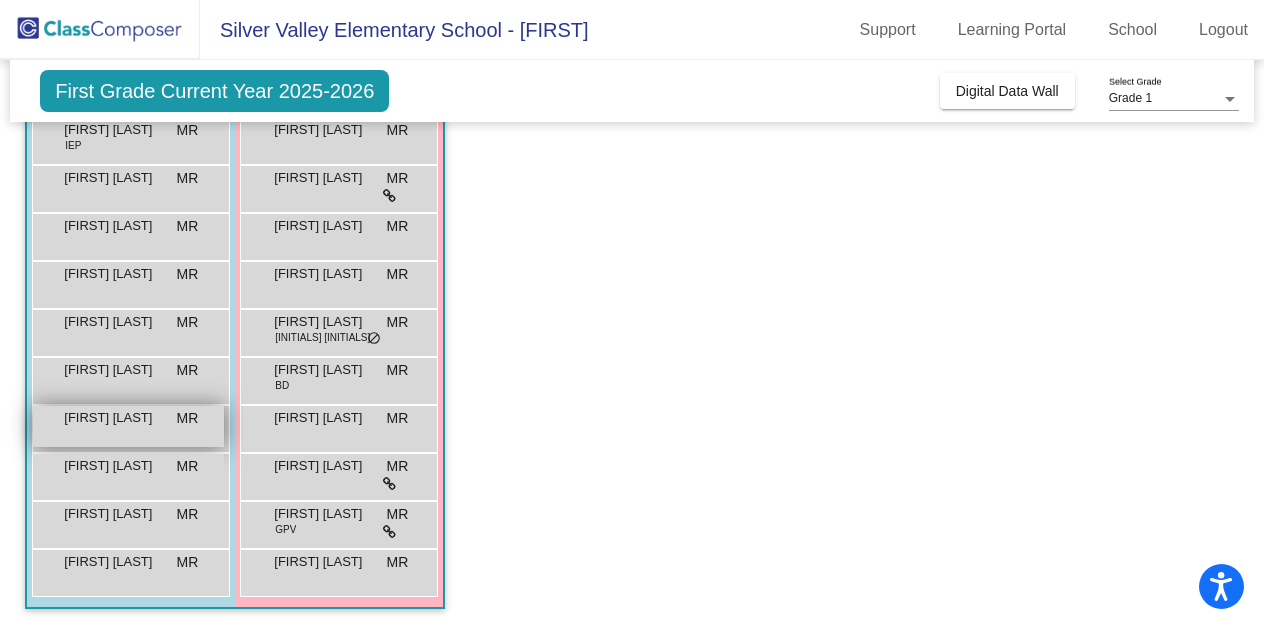 scroll, scrollTop: 346, scrollLeft: 0, axis: vertical 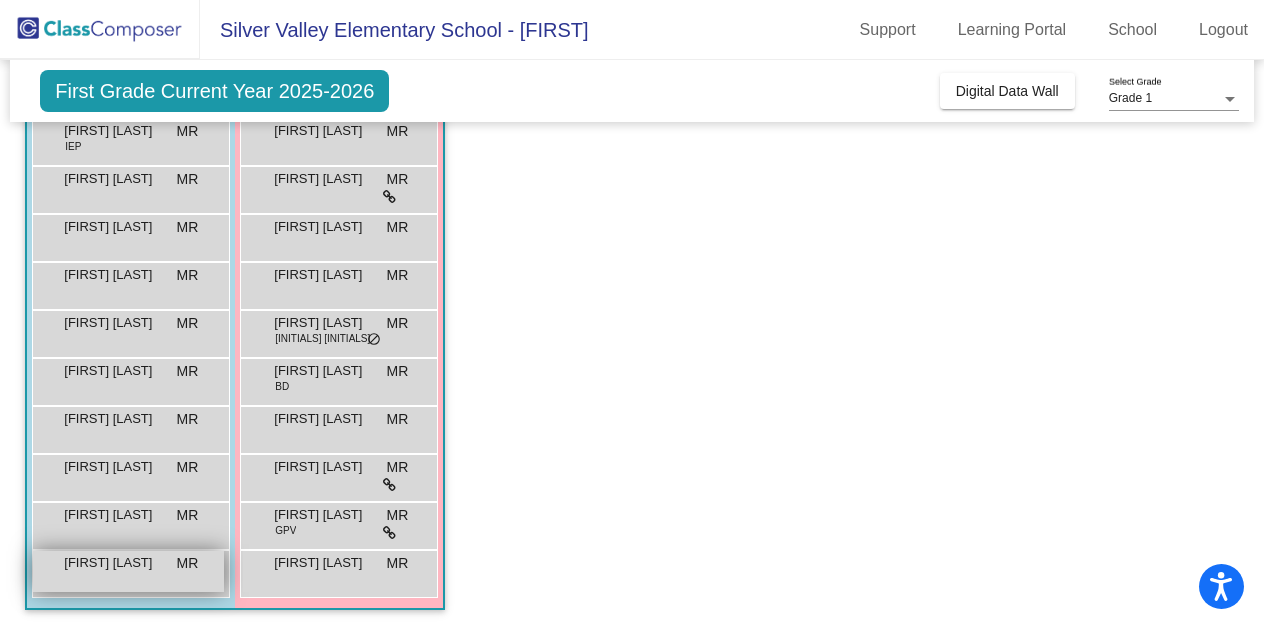 click on "[FIRST] [LAST]" at bounding box center [114, 563] 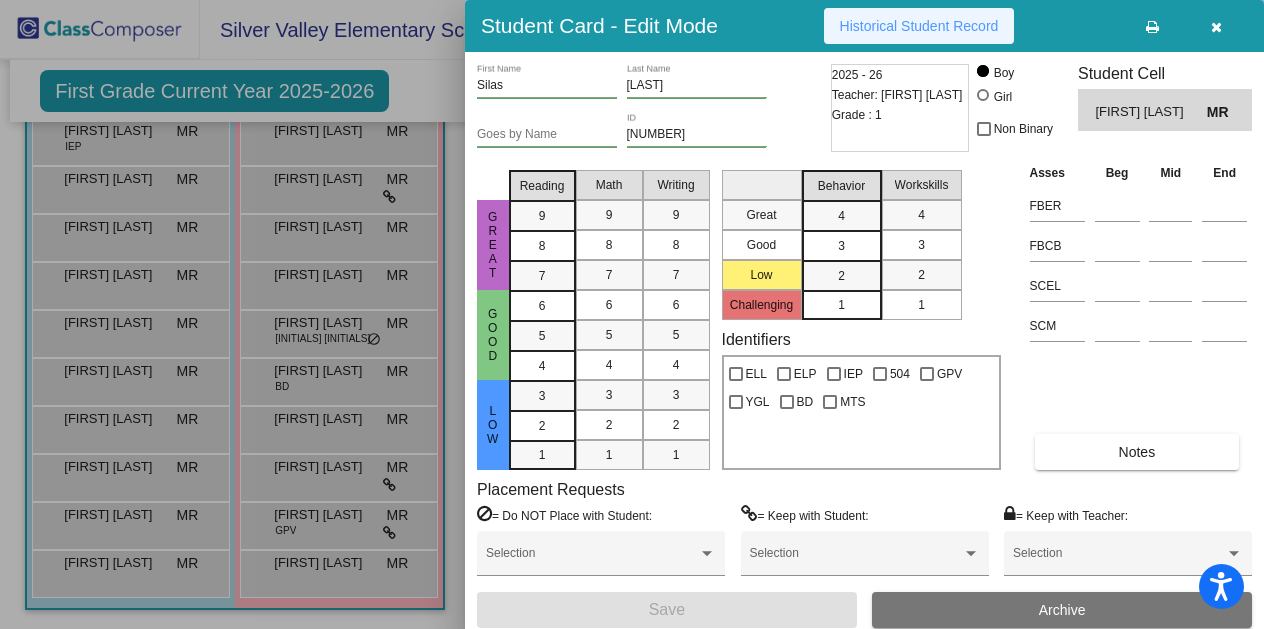 click on "Historical Student Record" at bounding box center (919, 26) 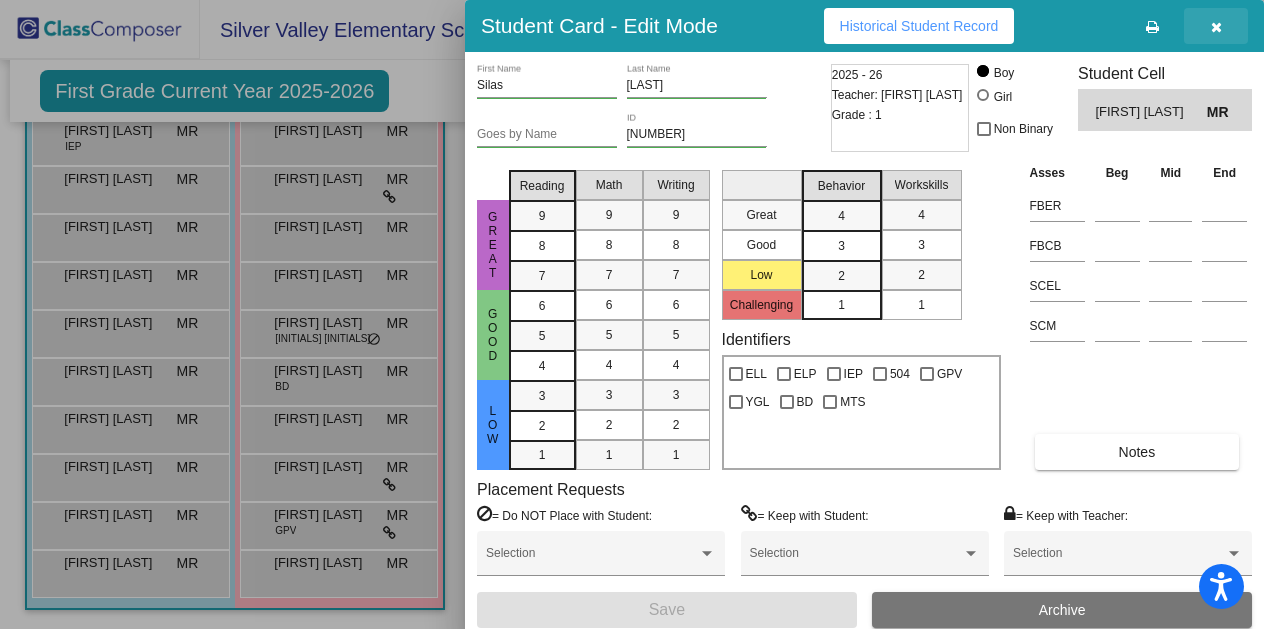 click at bounding box center (1216, 27) 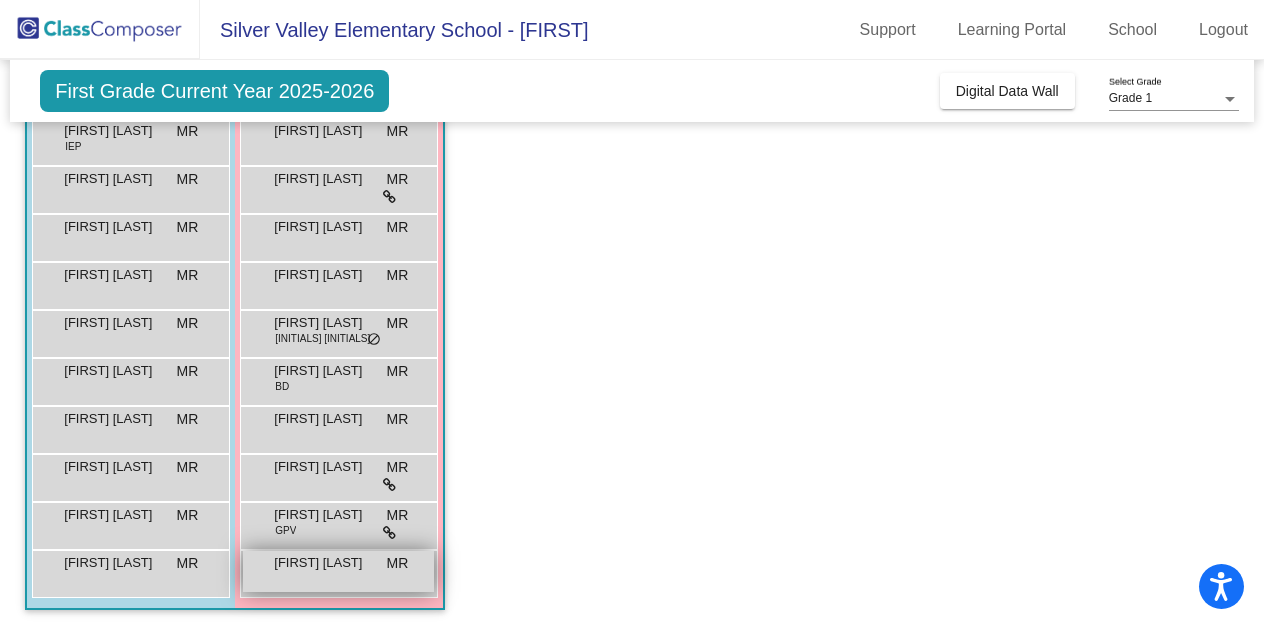 click on "[FIRST] [LAST]" at bounding box center (338, 571) 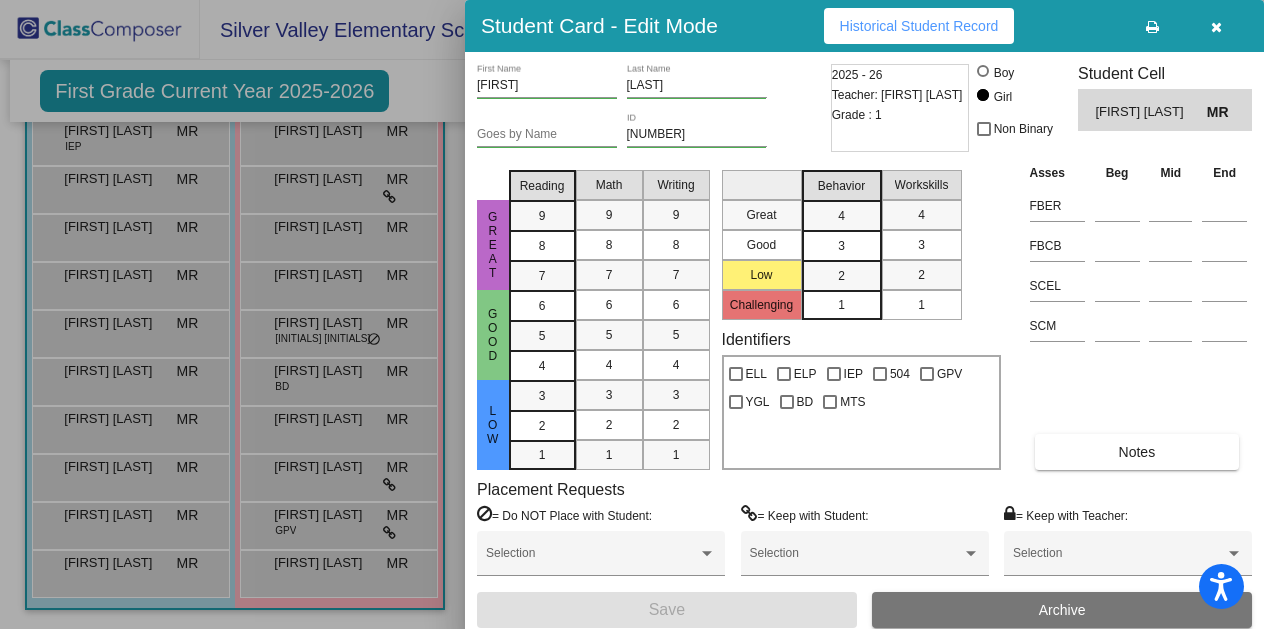 click on "Historical Student Record" at bounding box center [919, 26] 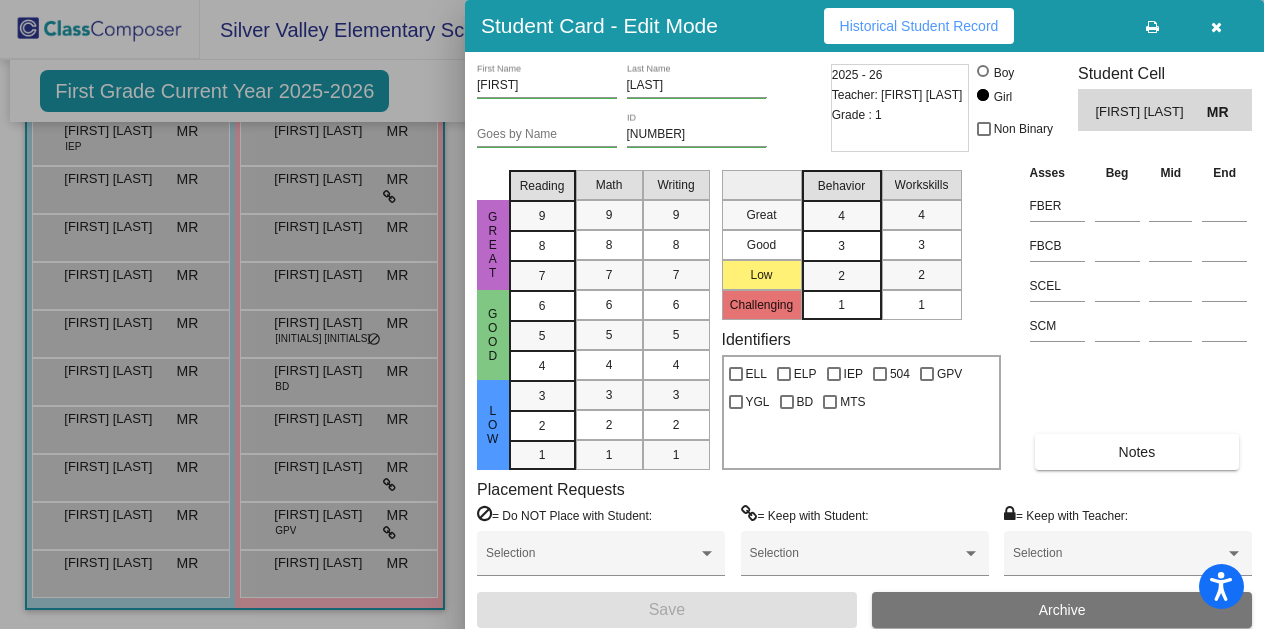 click at bounding box center (1216, 27) 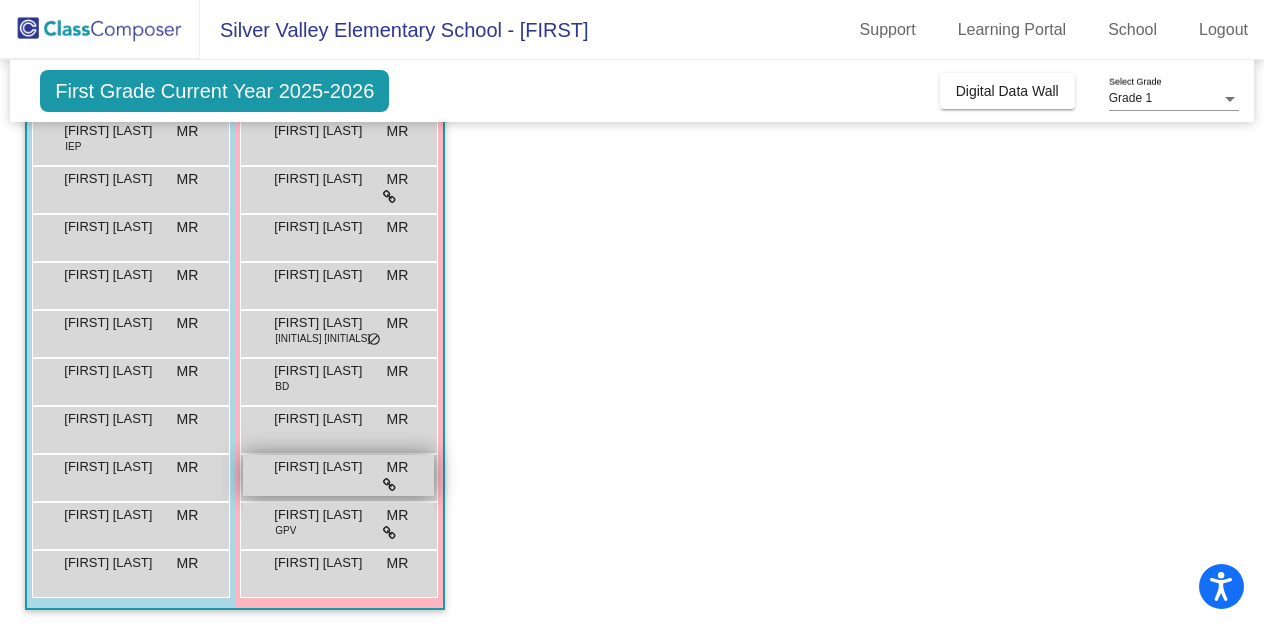 click on "[FIRST] [LAST]" at bounding box center (324, 467) 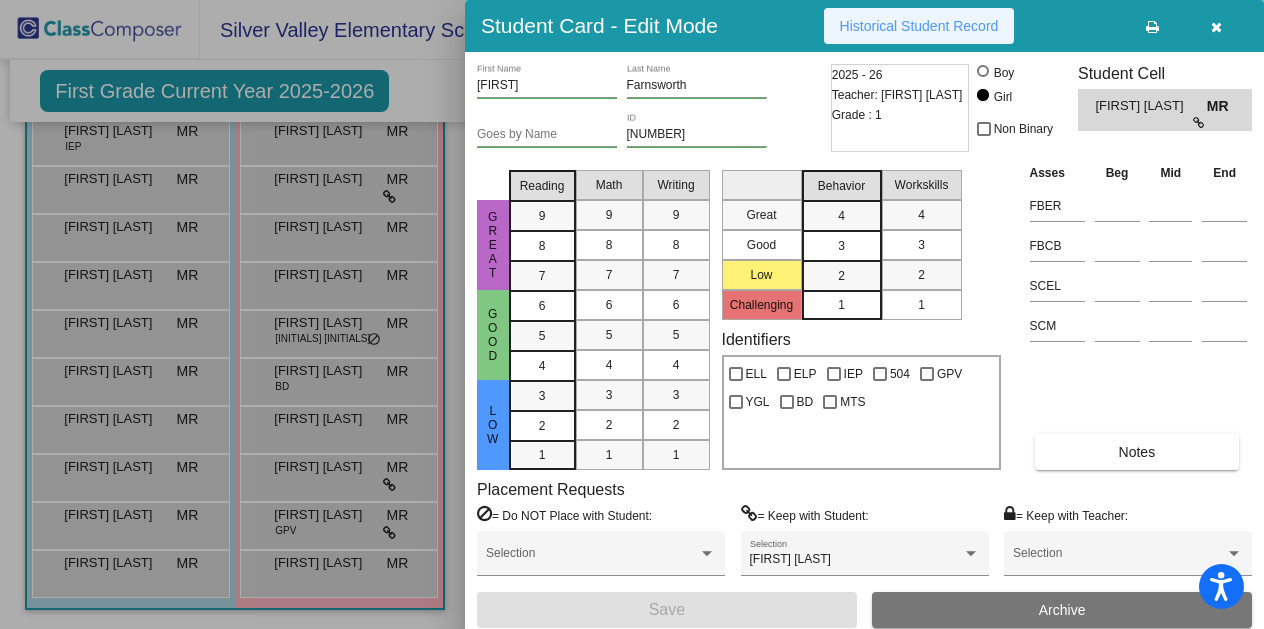 click on "Historical Student Record" at bounding box center (919, 26) 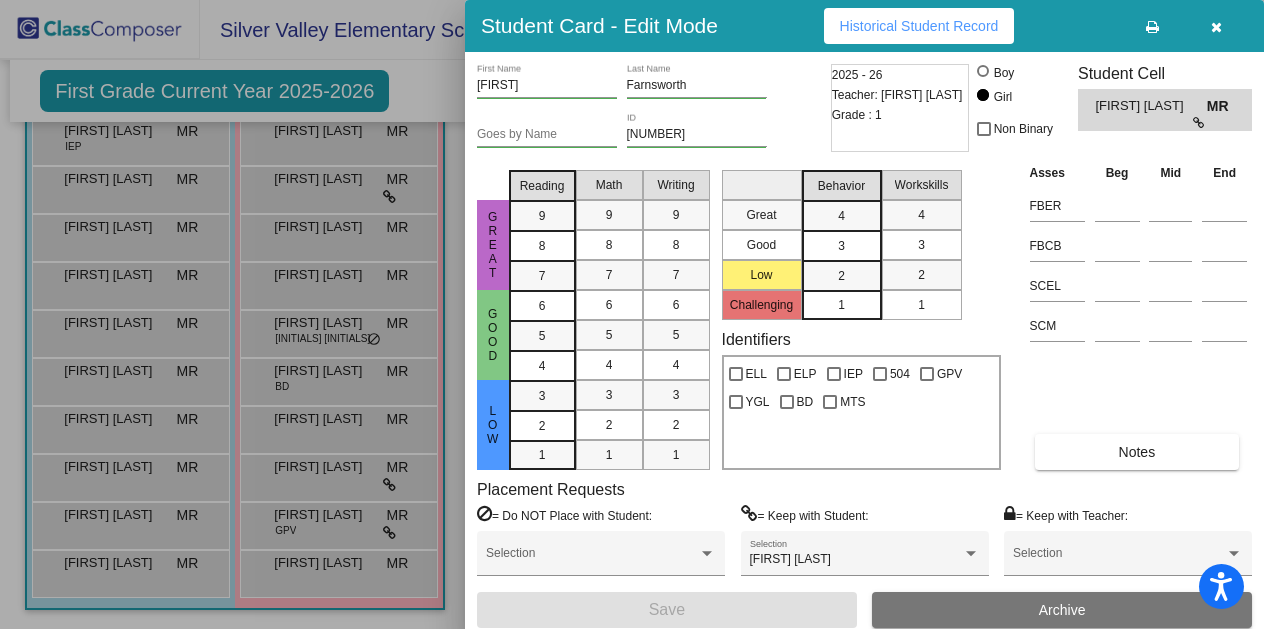 click at bounding box center [1216, 27] 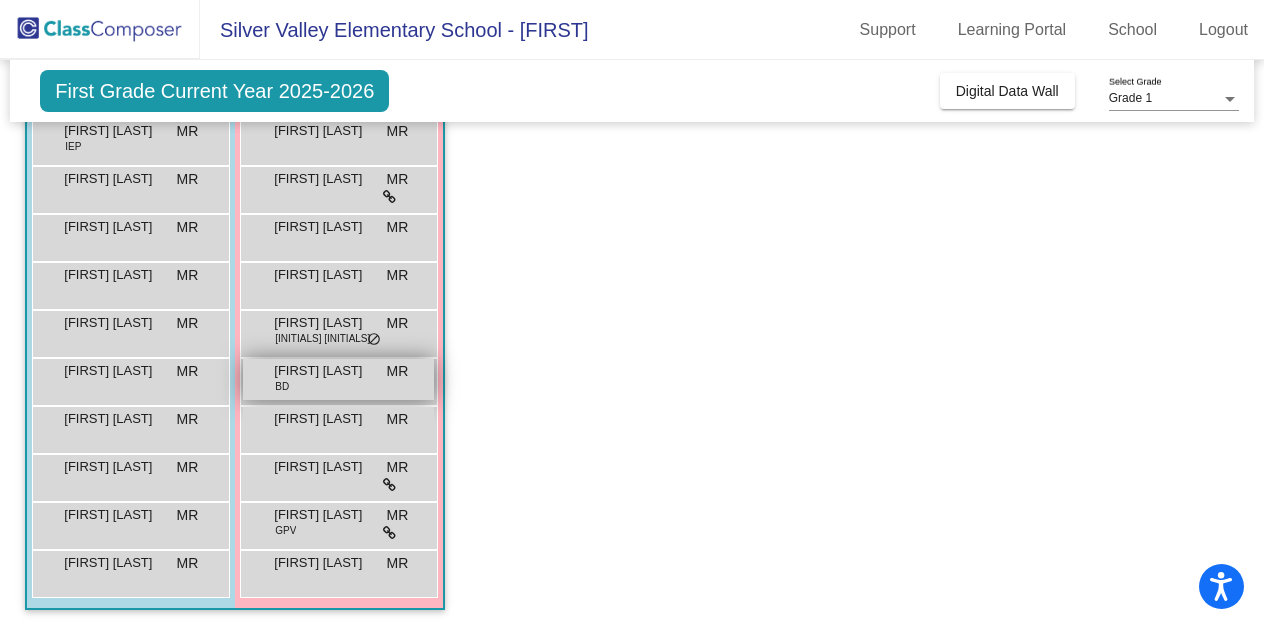 click on "[FIRST] [LAST]" at bounding box center [324, 371] 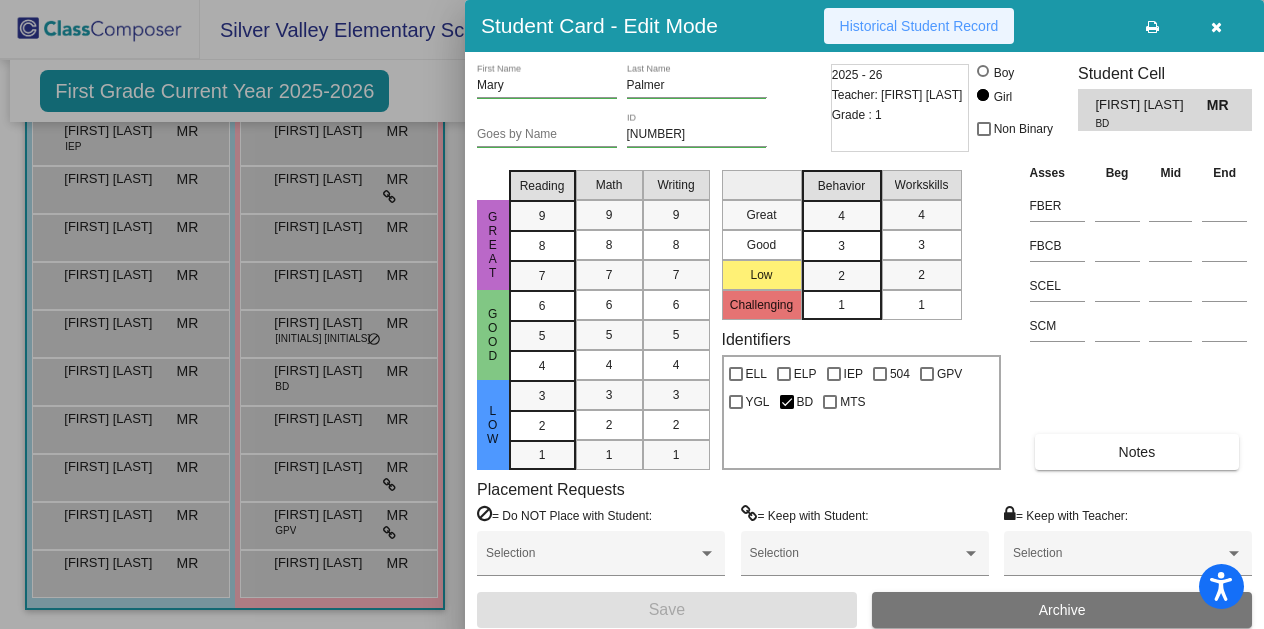 click on "Historical Student Record" at bounding box center (919, 26) 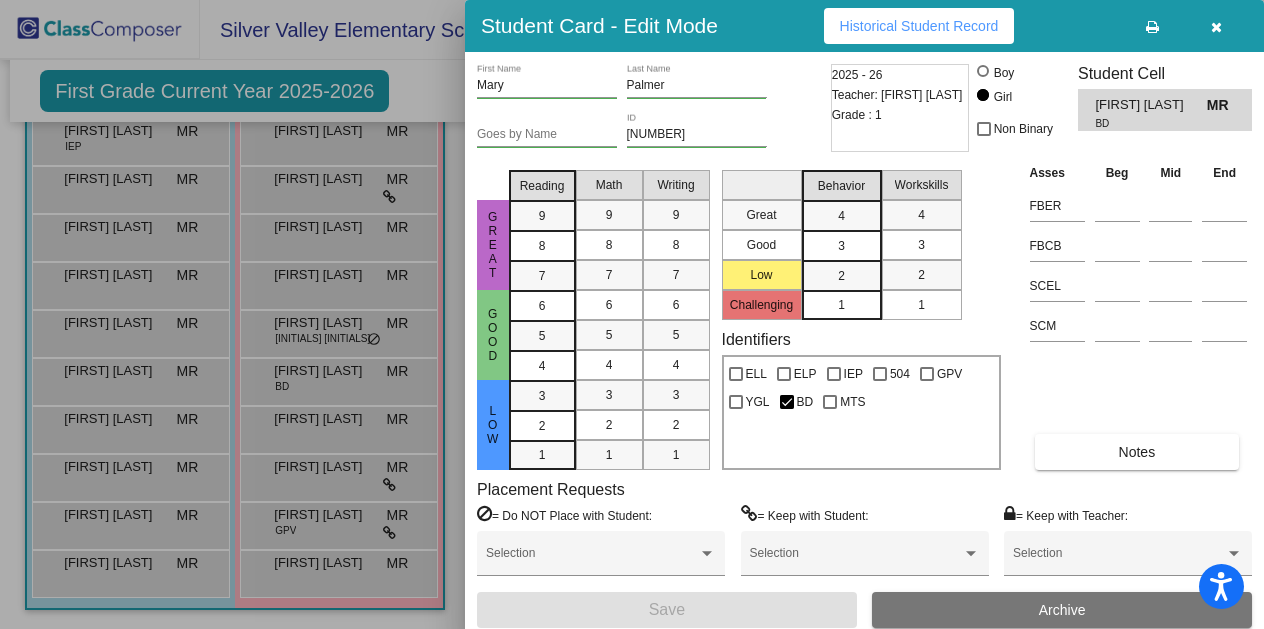 click at bounding box center (1216, 27) 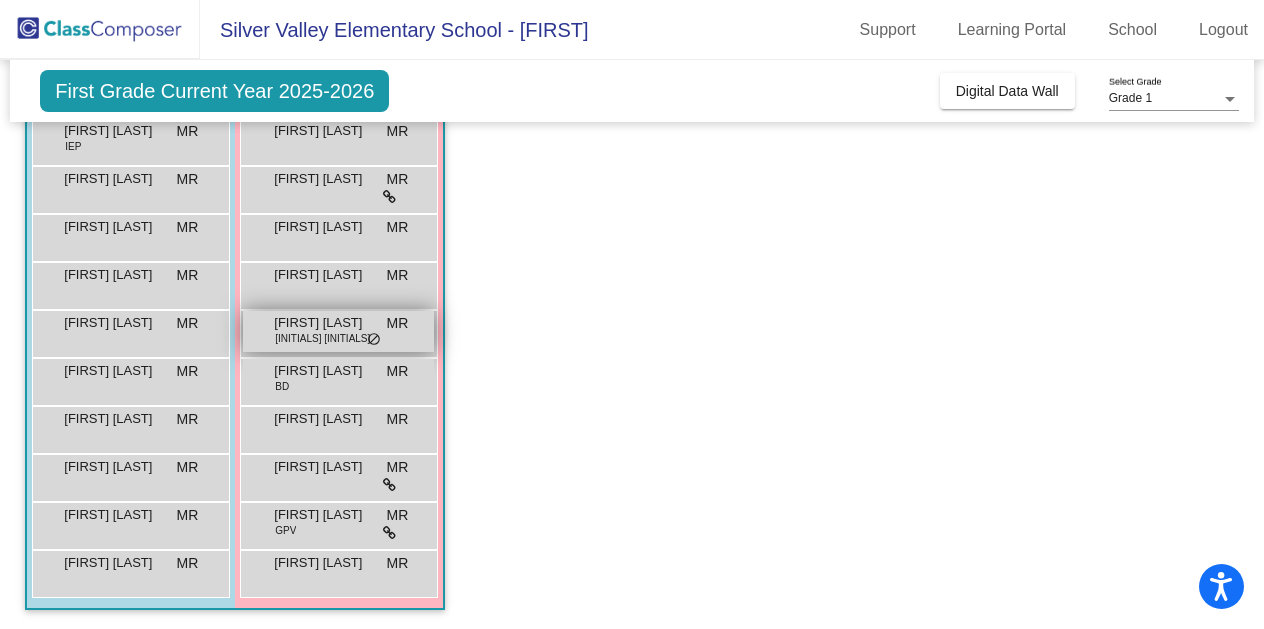 click on "[FIRST] [LAST]" at bounding box center [338, 331] 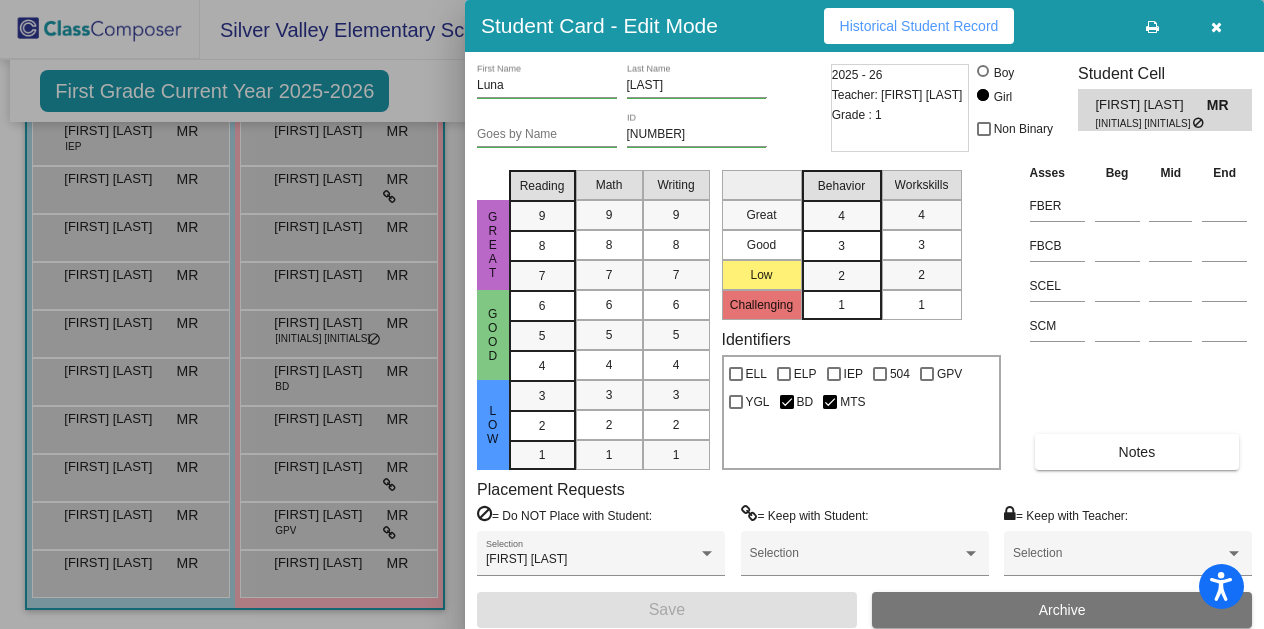 click on "Historical Student Record" at bounding box center [919, 26] 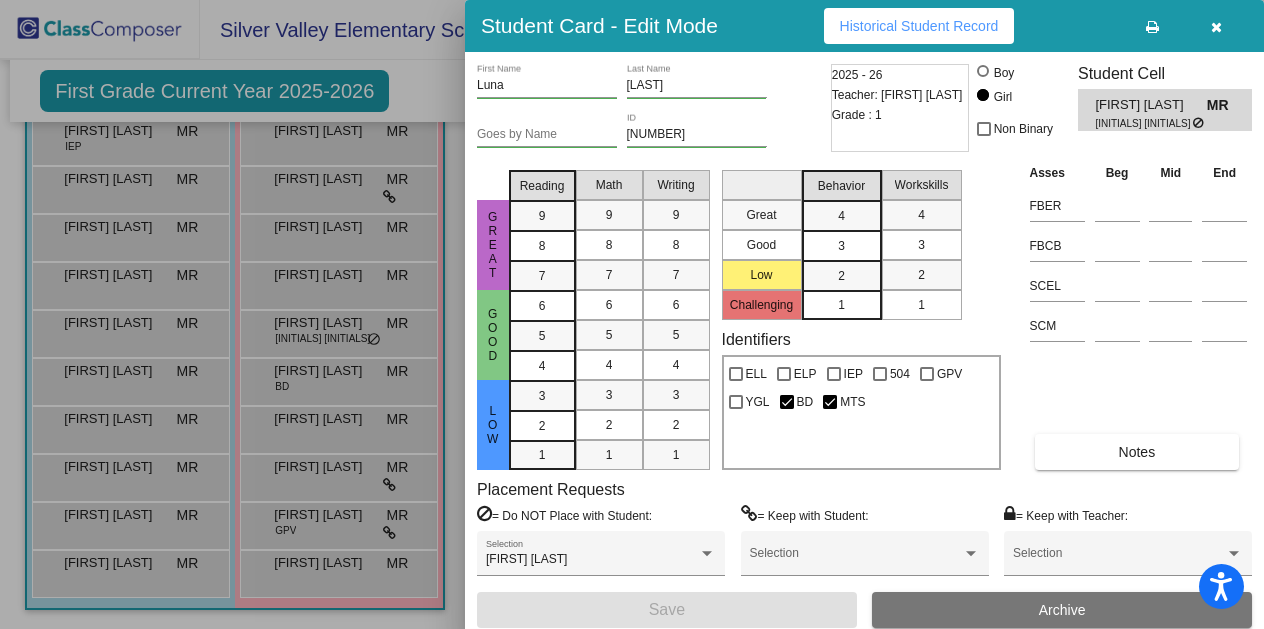click at bounding box center (1216, 27) 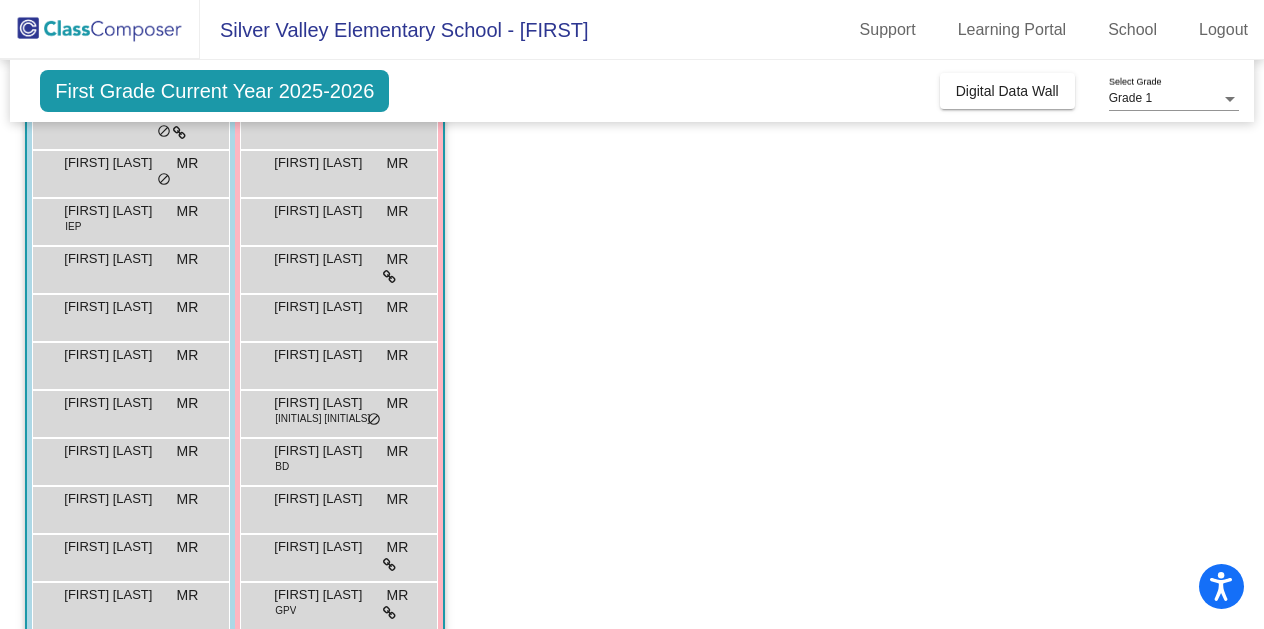 scroll, scrollTop: 264, scrollLeft: 0, axis: vertical 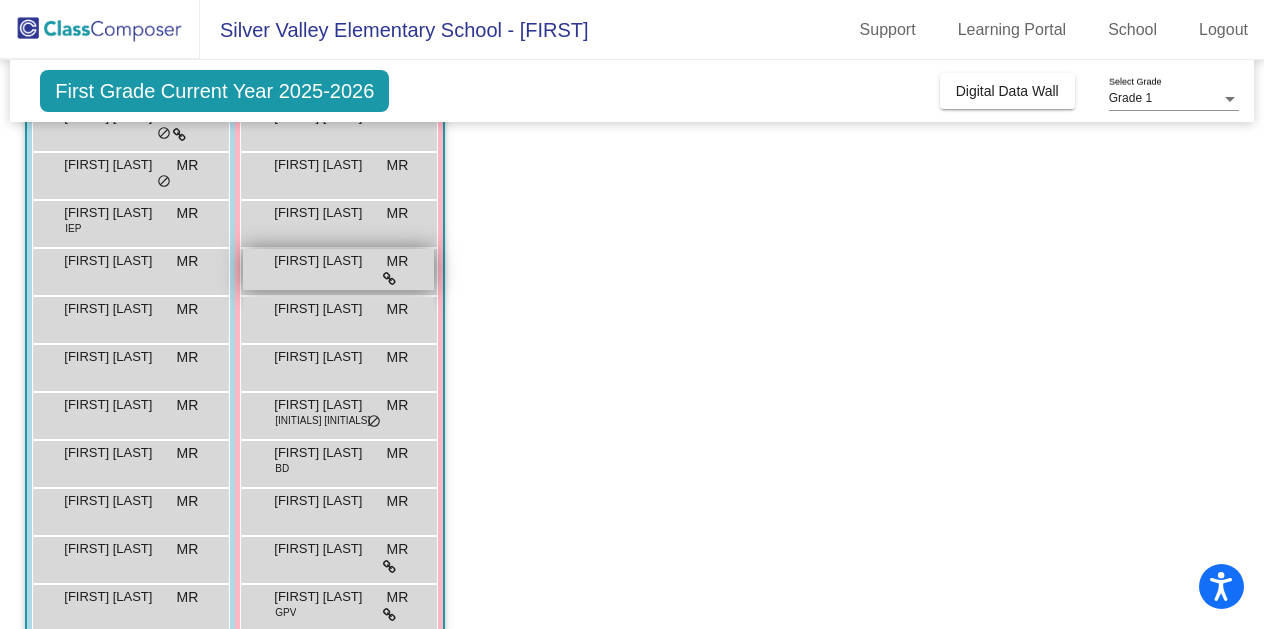 click on "[FIRST] [LAST]" at bounding box center (324, 261) 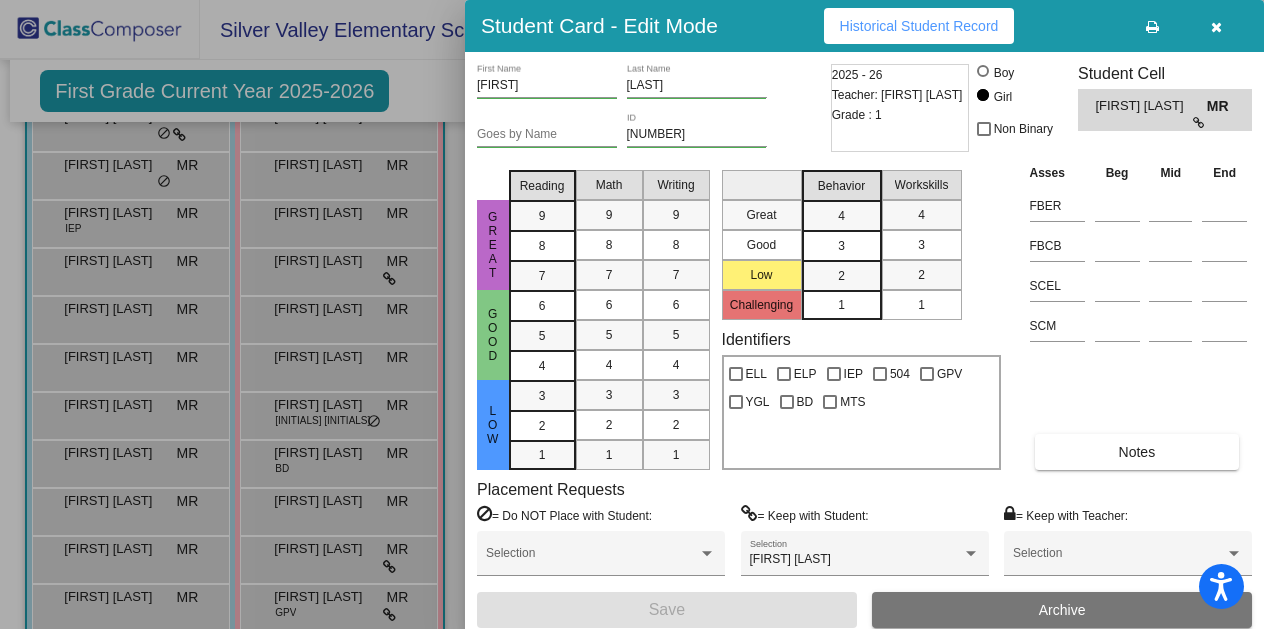 scroll, scrollTop: 0, scrollLeft: 0, axis: both 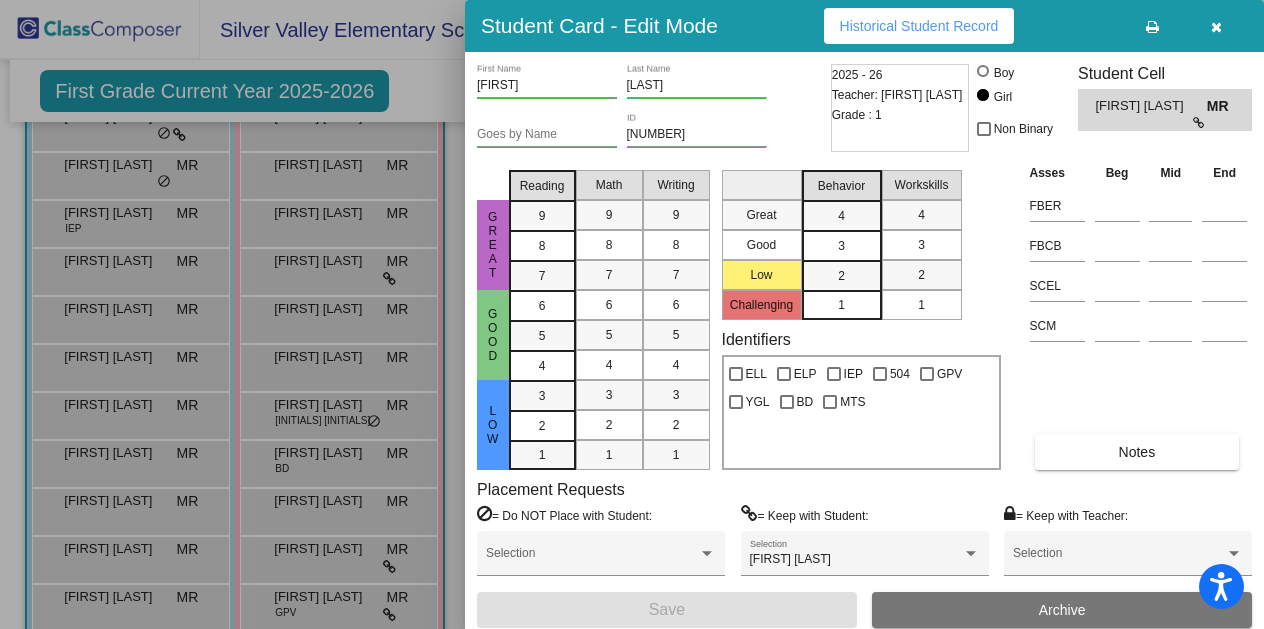 click at bounding box center [1216, 27] 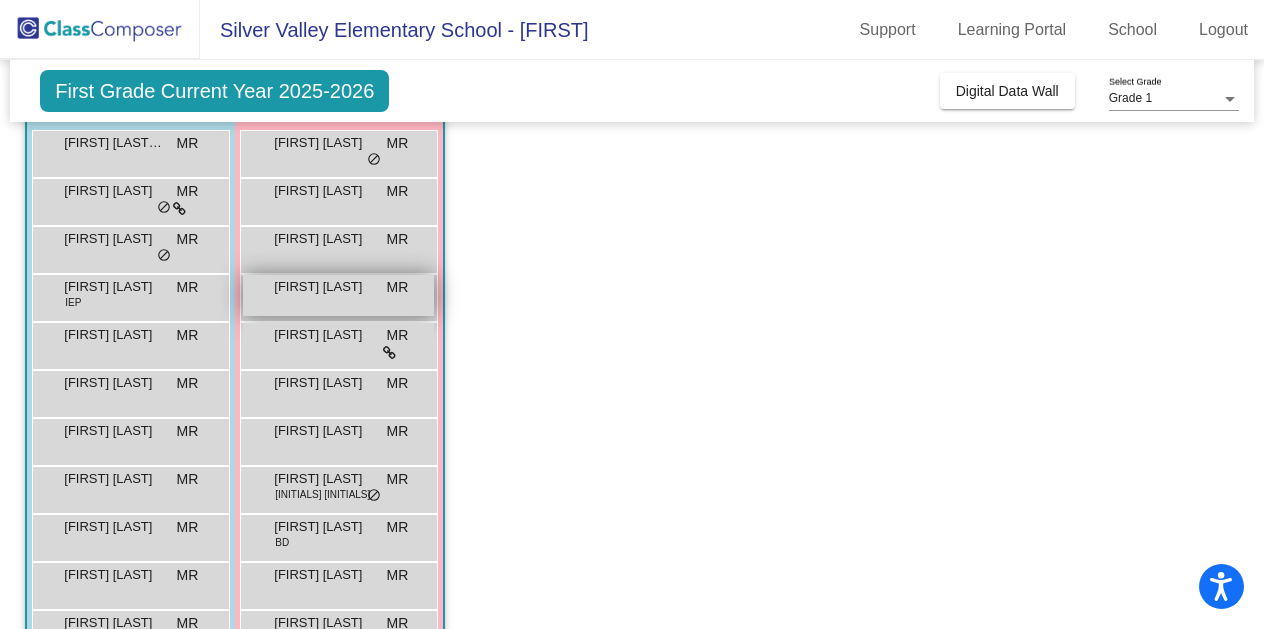 scroll, scrollTop: 187, scrollLeft: 0, axis: vertical 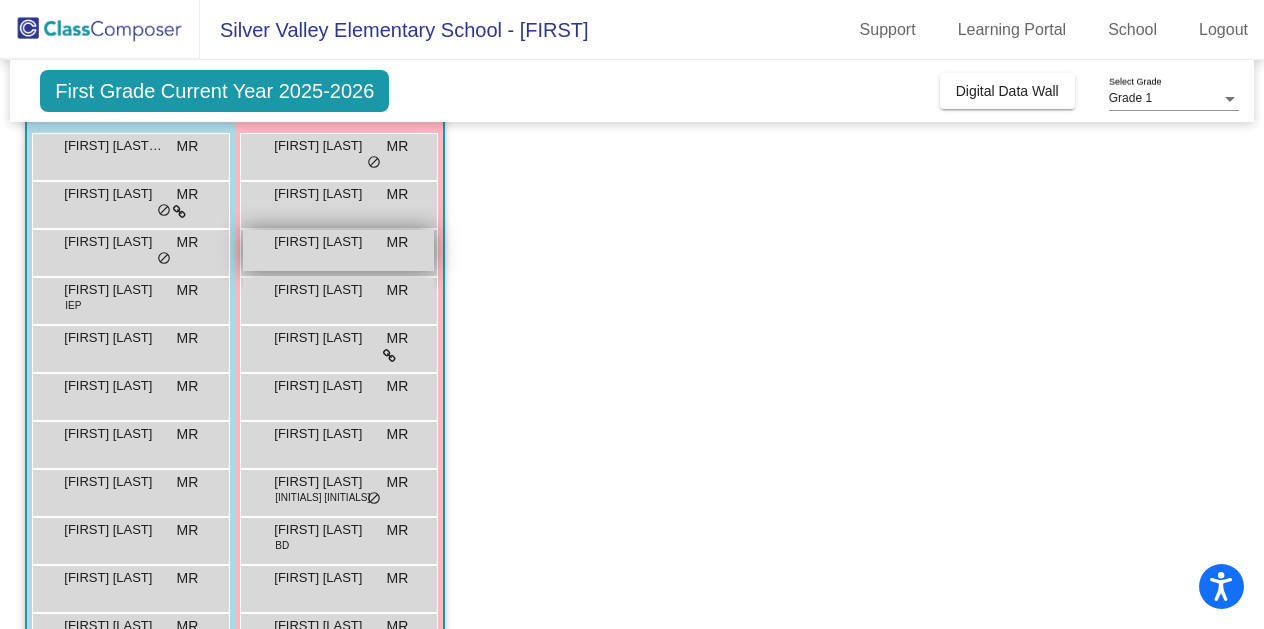 click on "[FIRST] [LAST]" at bounding box center [338, 250] 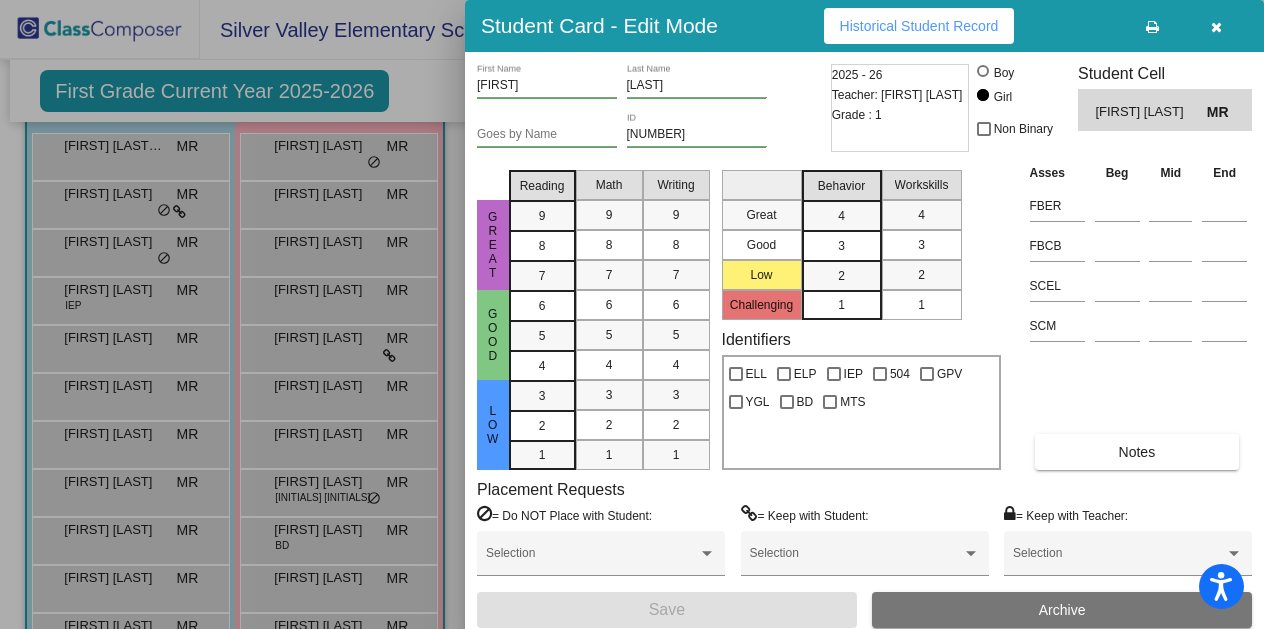 click on "Historical Student Record" at bounding box center [919, 26] 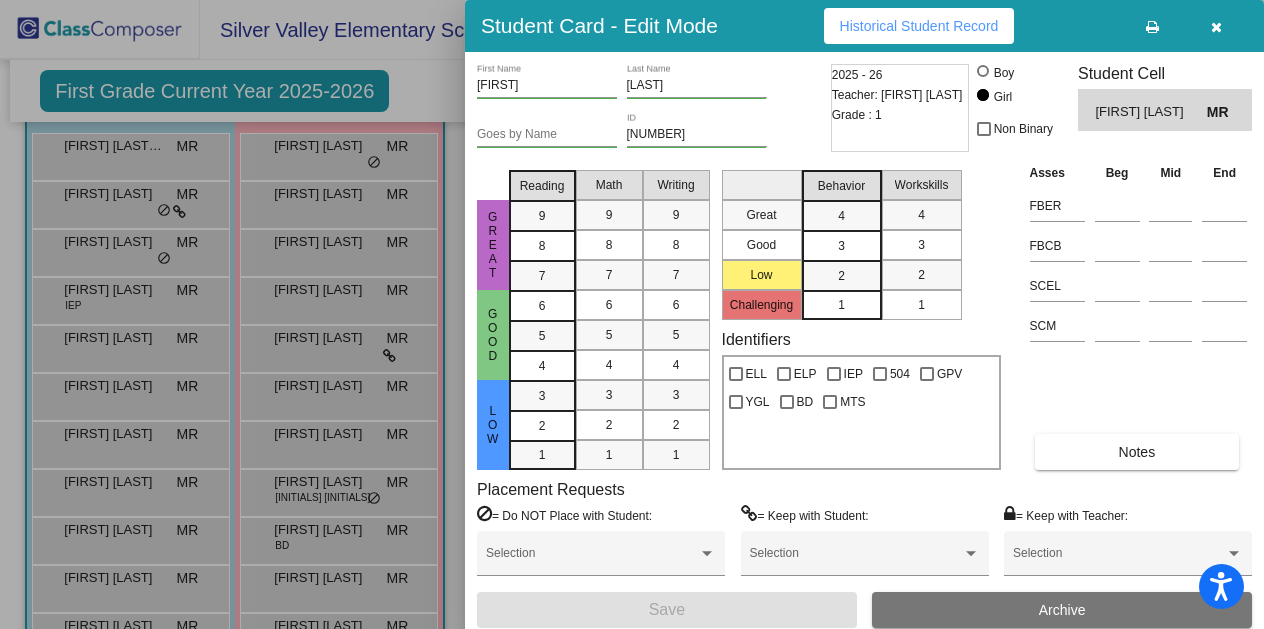 click at bounding box center [1216, 27] 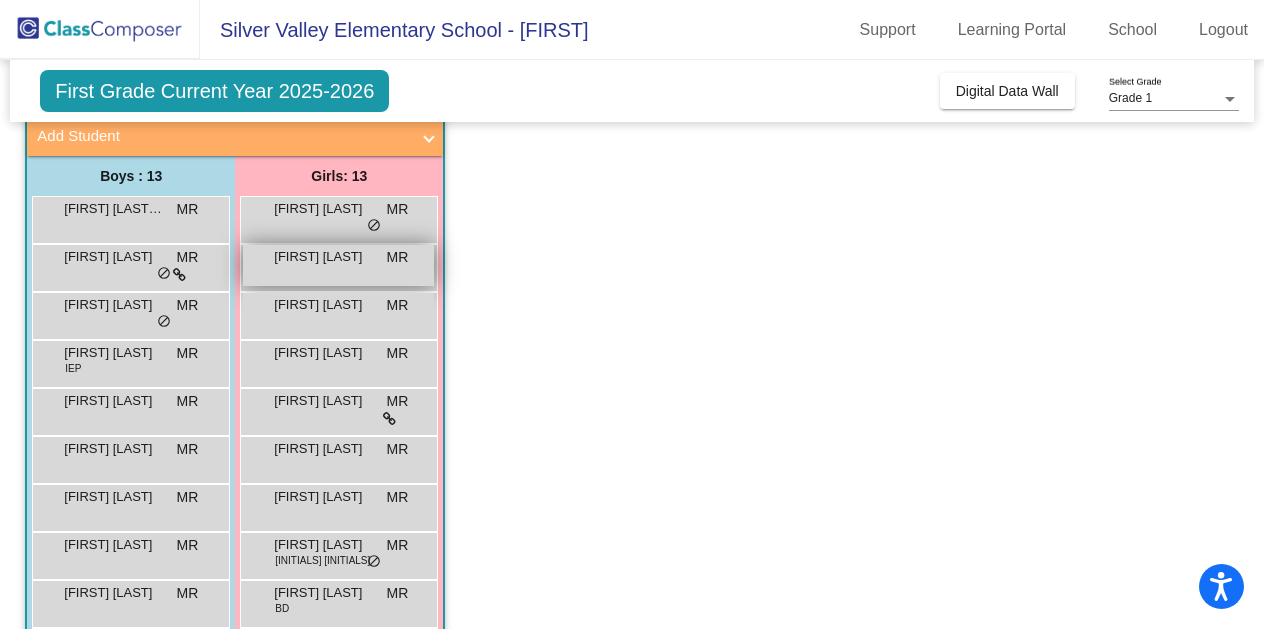 scroll, scrollTop: 111, scrollLeft: 0, axis: vertical 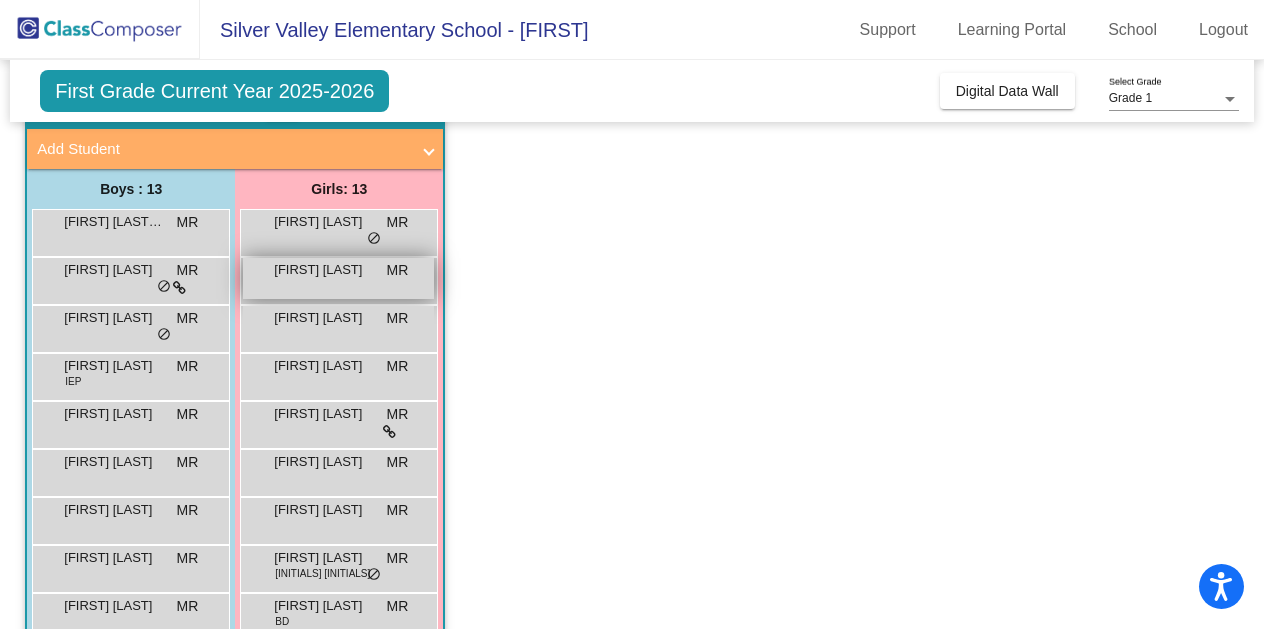 click on "[FIRST] [LAST]" at bounding box center (324, 270) 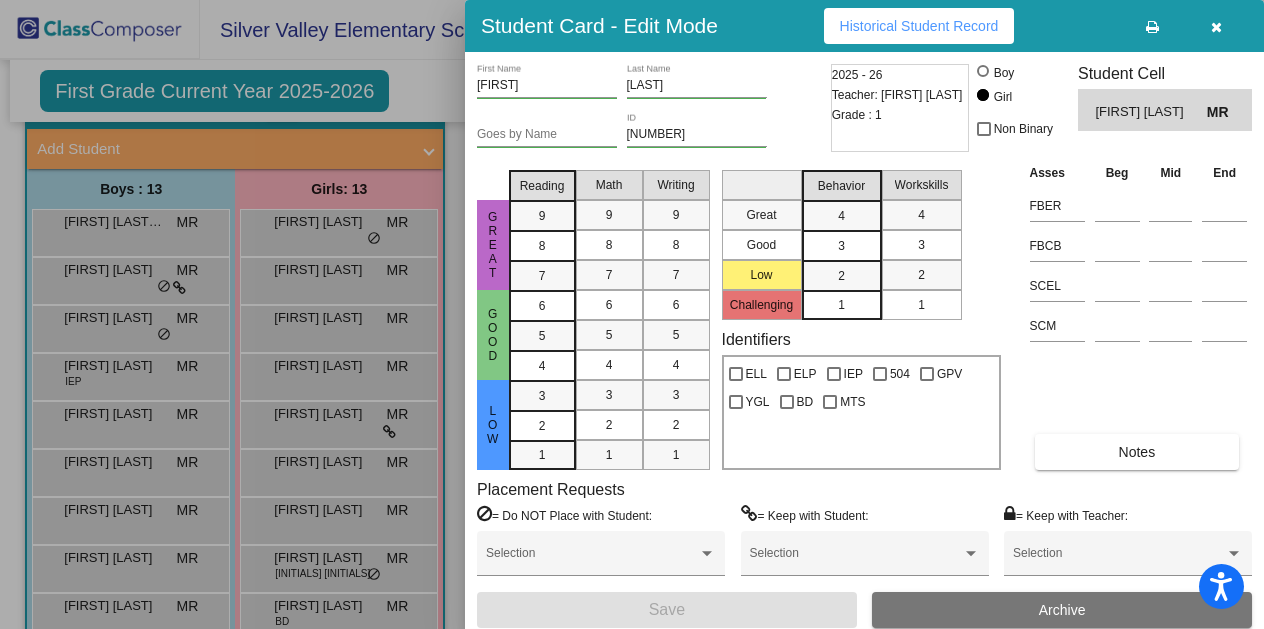 click on "Historical Student Record" at bounding box center (919, 26) 